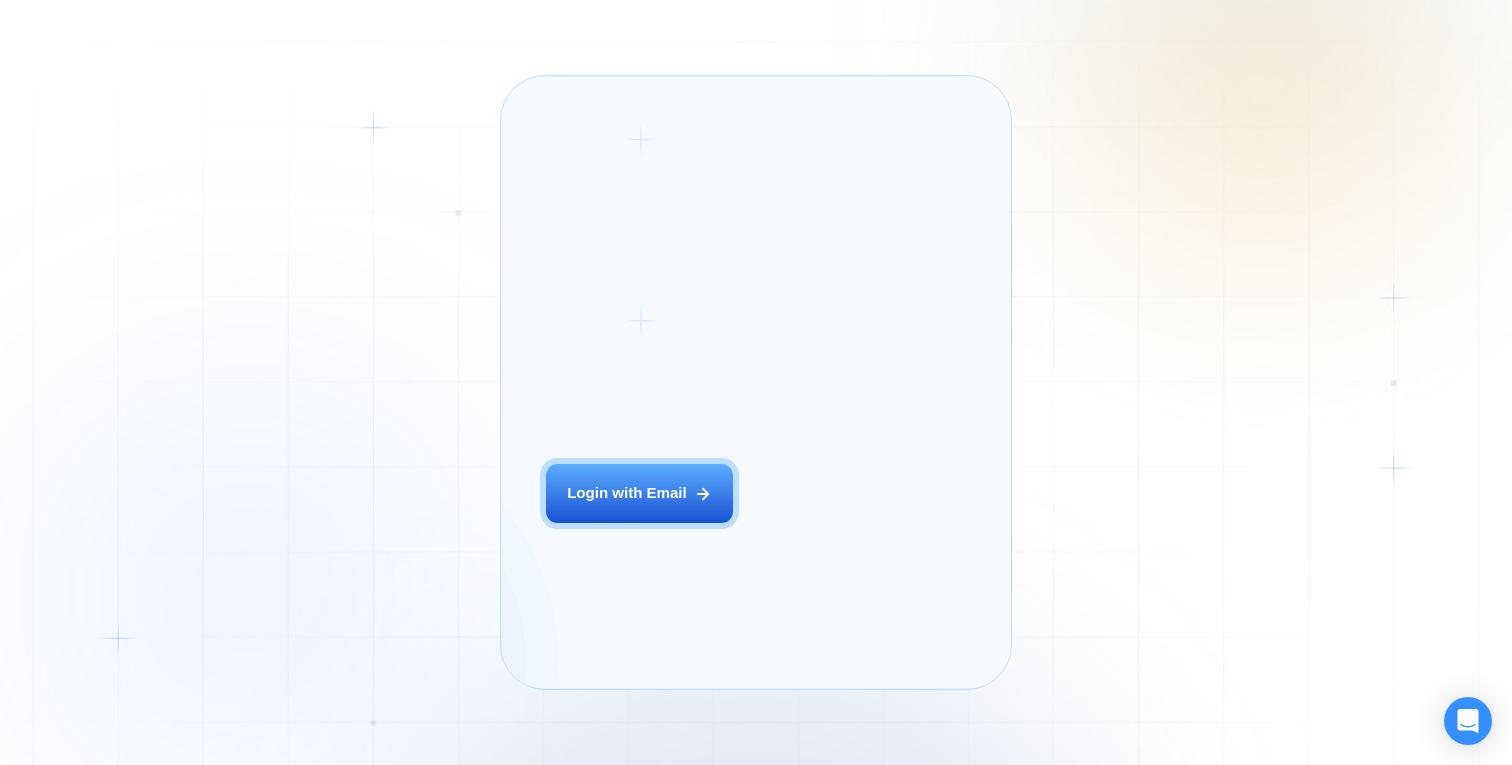 scroll, scrollTop: 0, scrollLeft: 0, axis: both 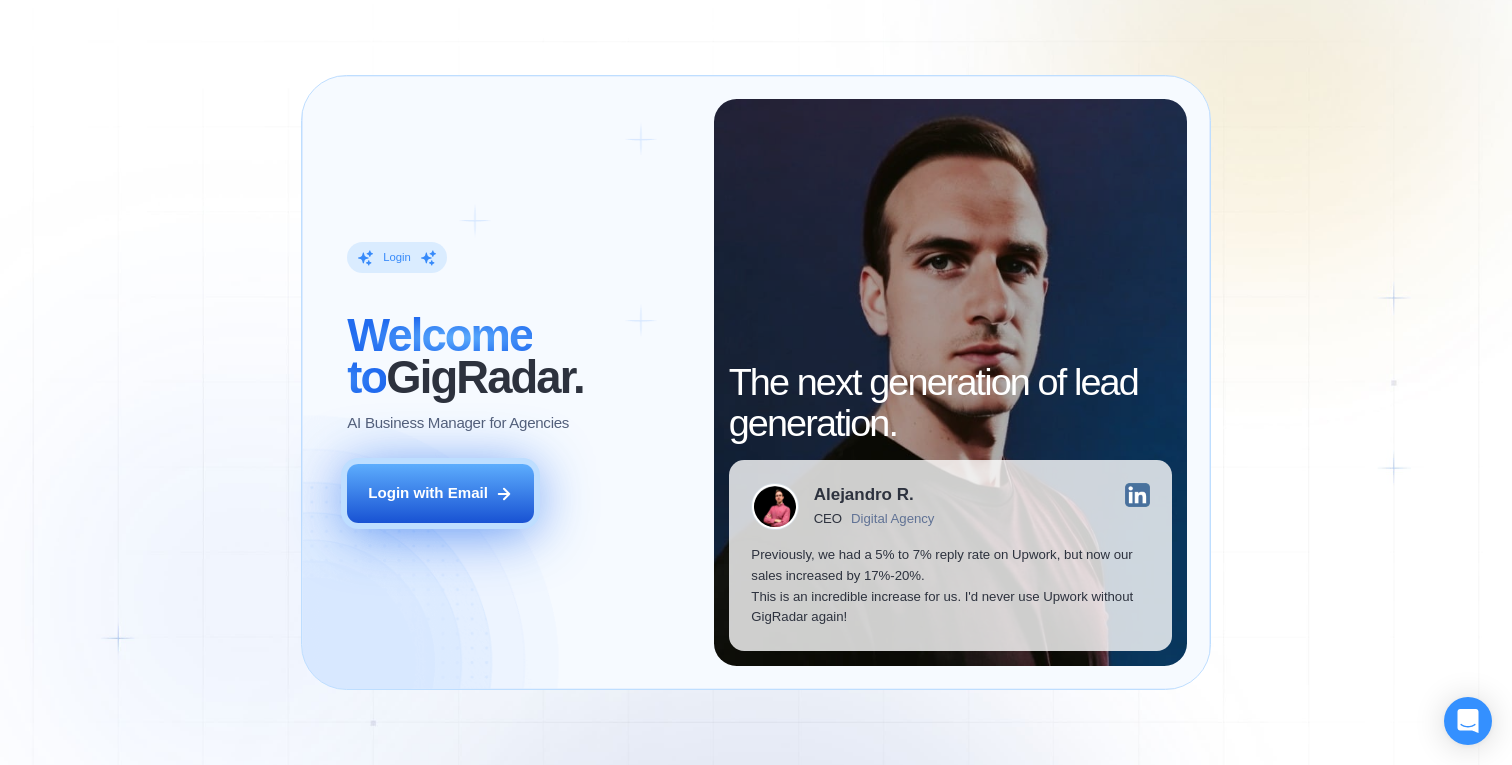 click 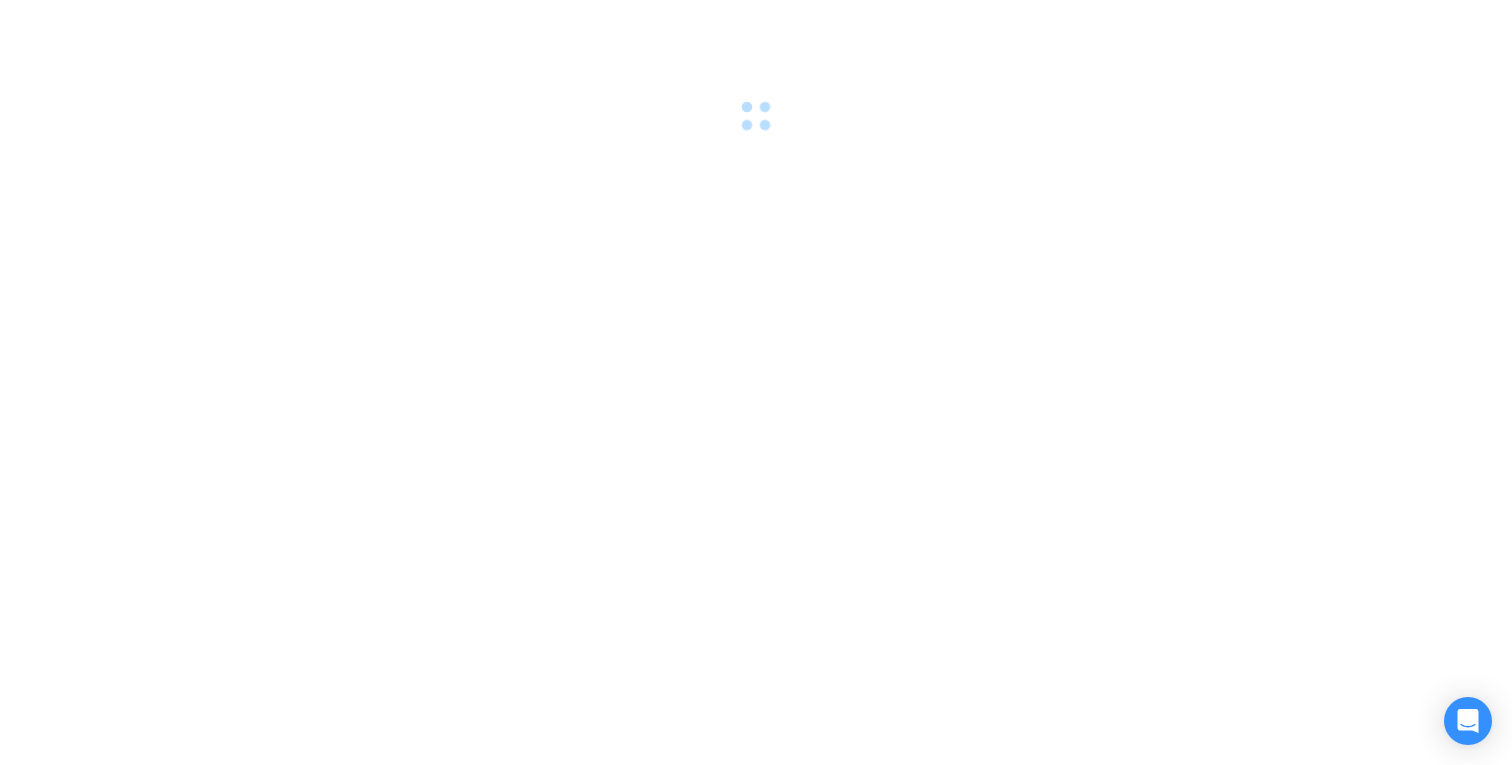 scroll, scrollTop: 0, scrollLeft: 0, axis: both 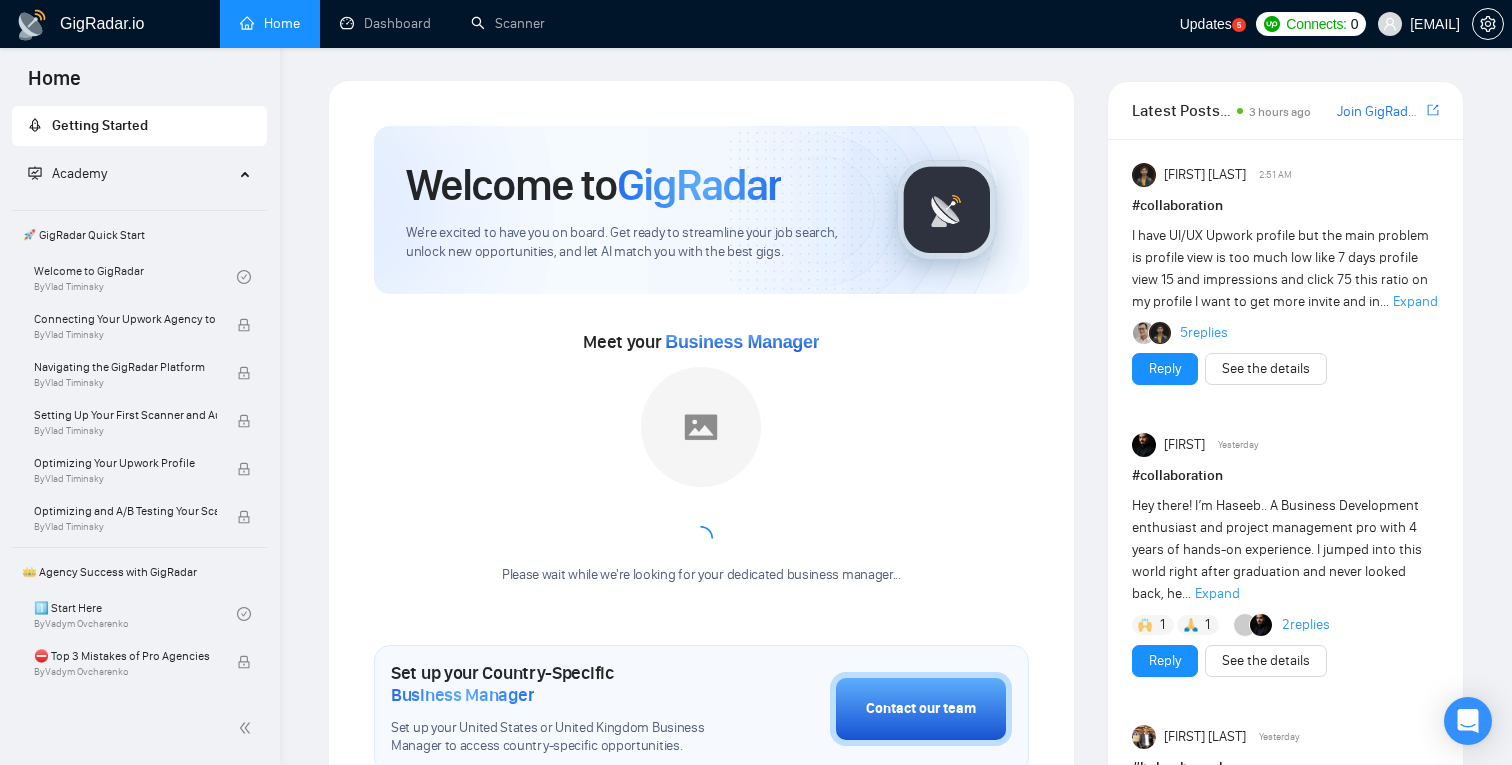 click on "[EMAIL]" at bounding box center (1435, 24) 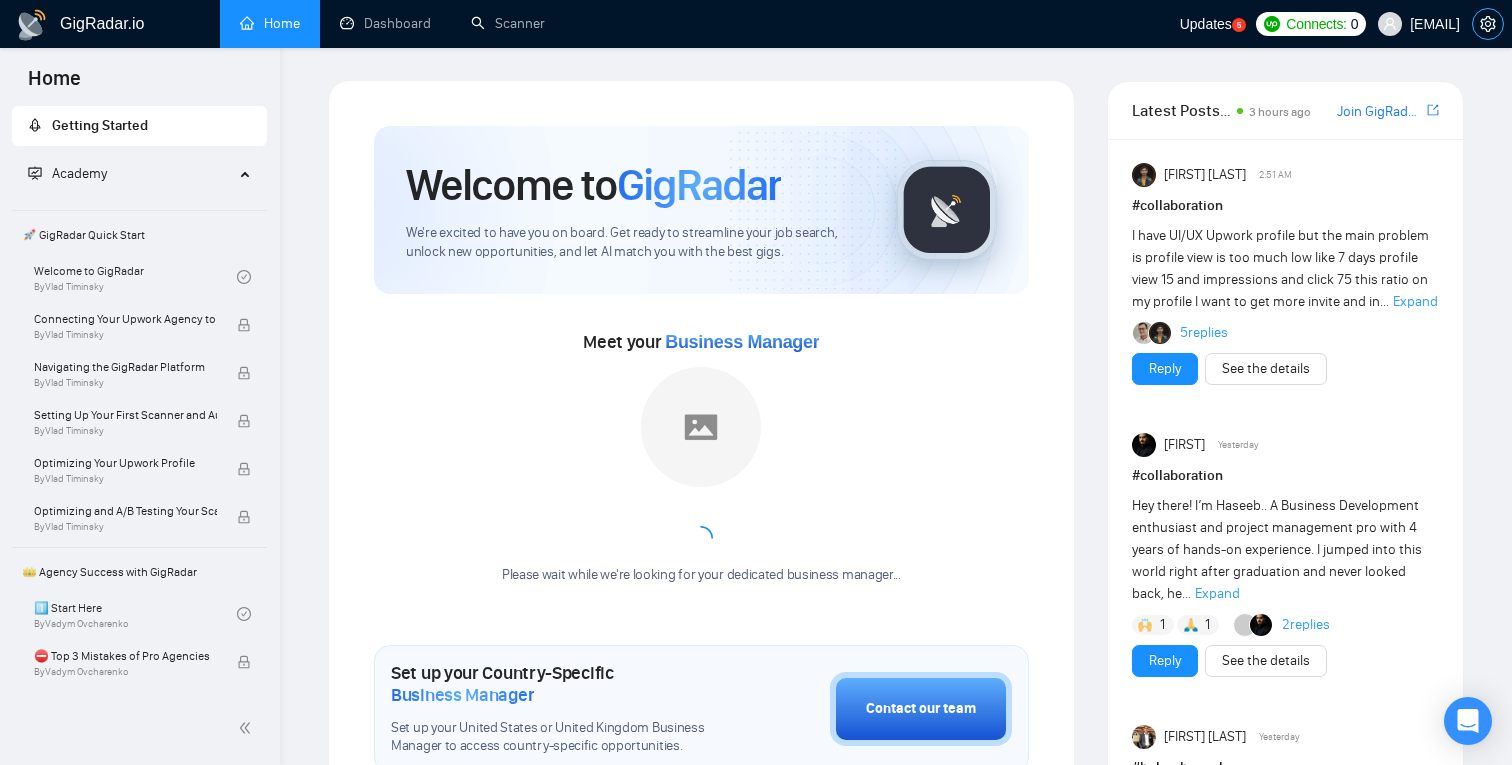 click 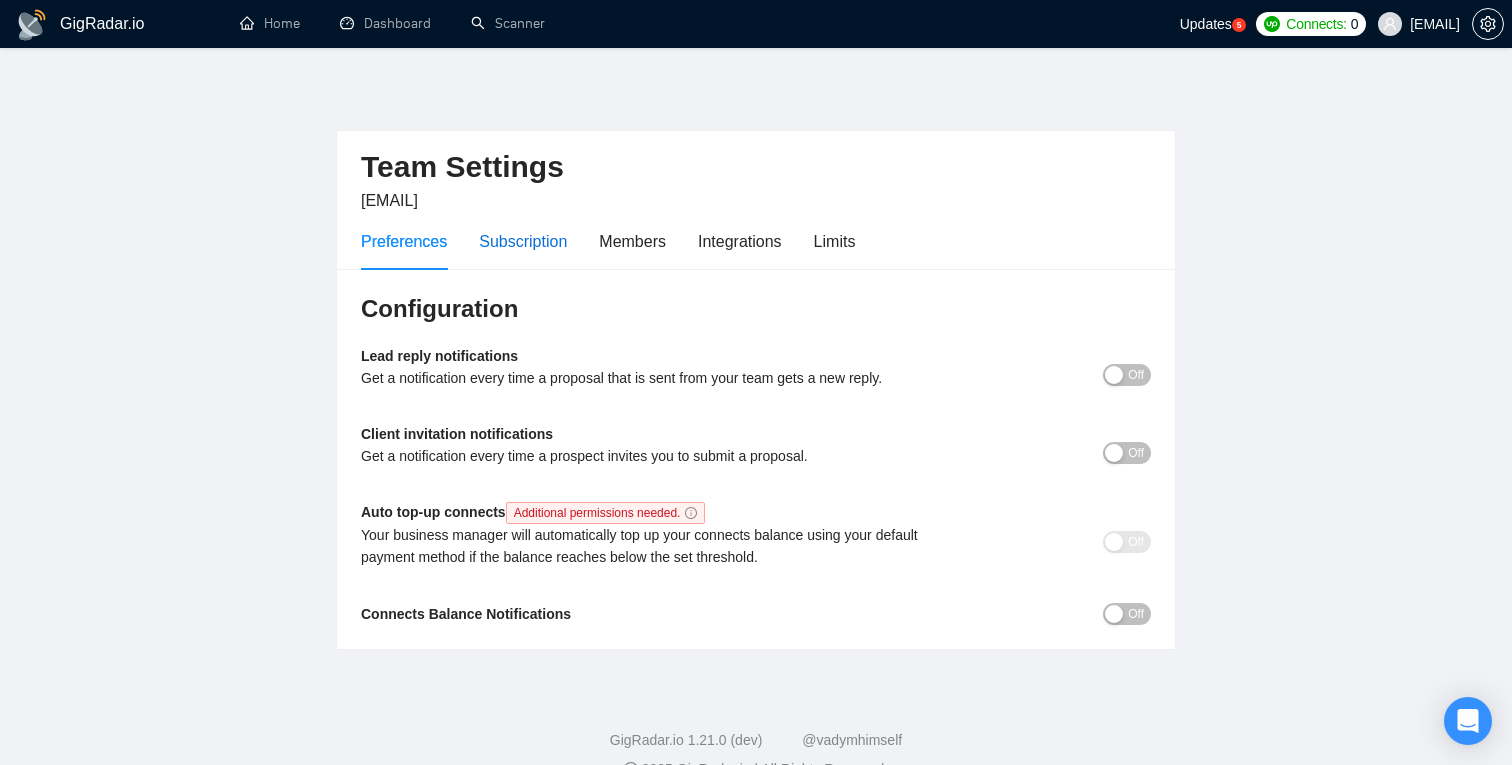 click on "Subscription" at bounding box center [523, 241] 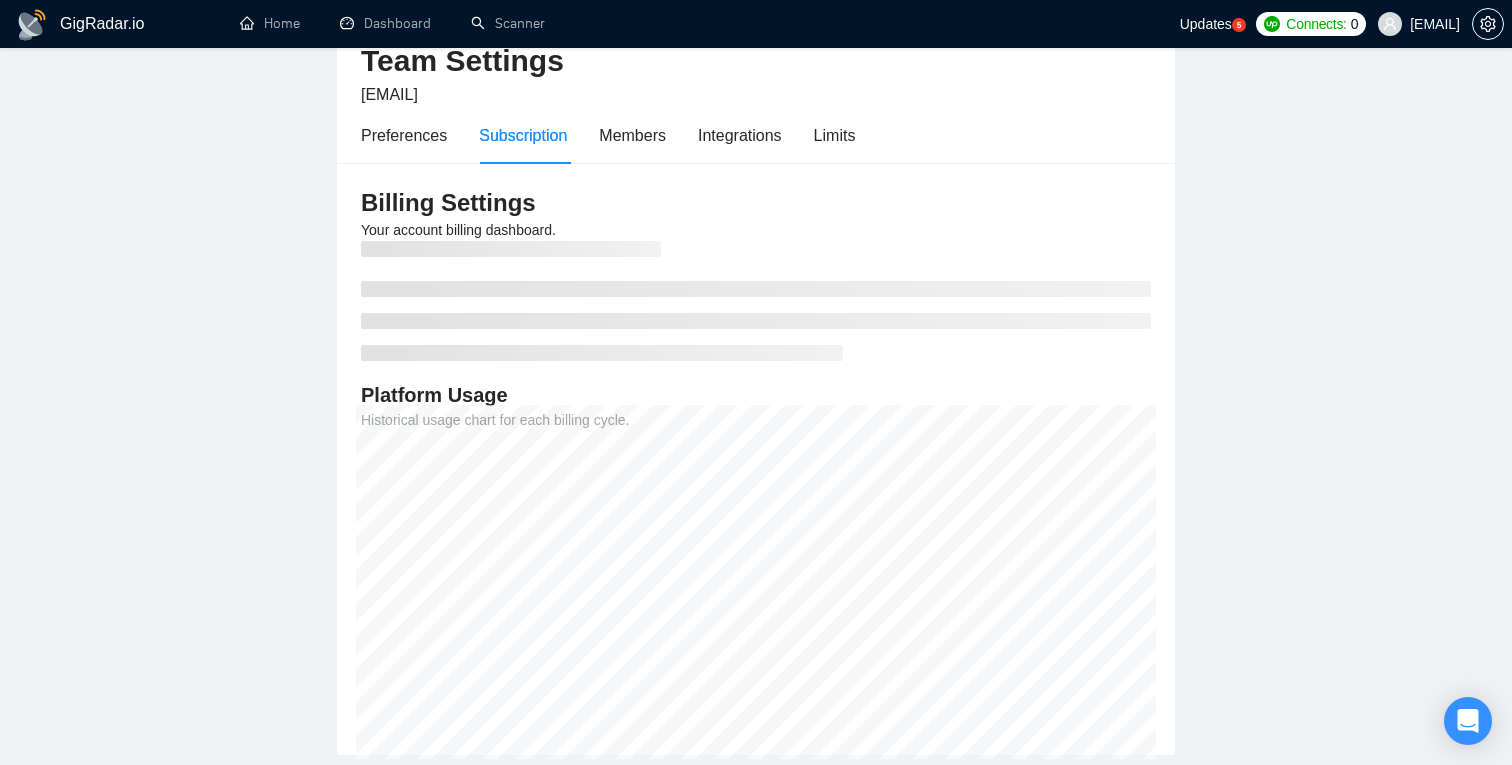 scroll, scrollTop: 0, scrollLeft: 0, axis: both 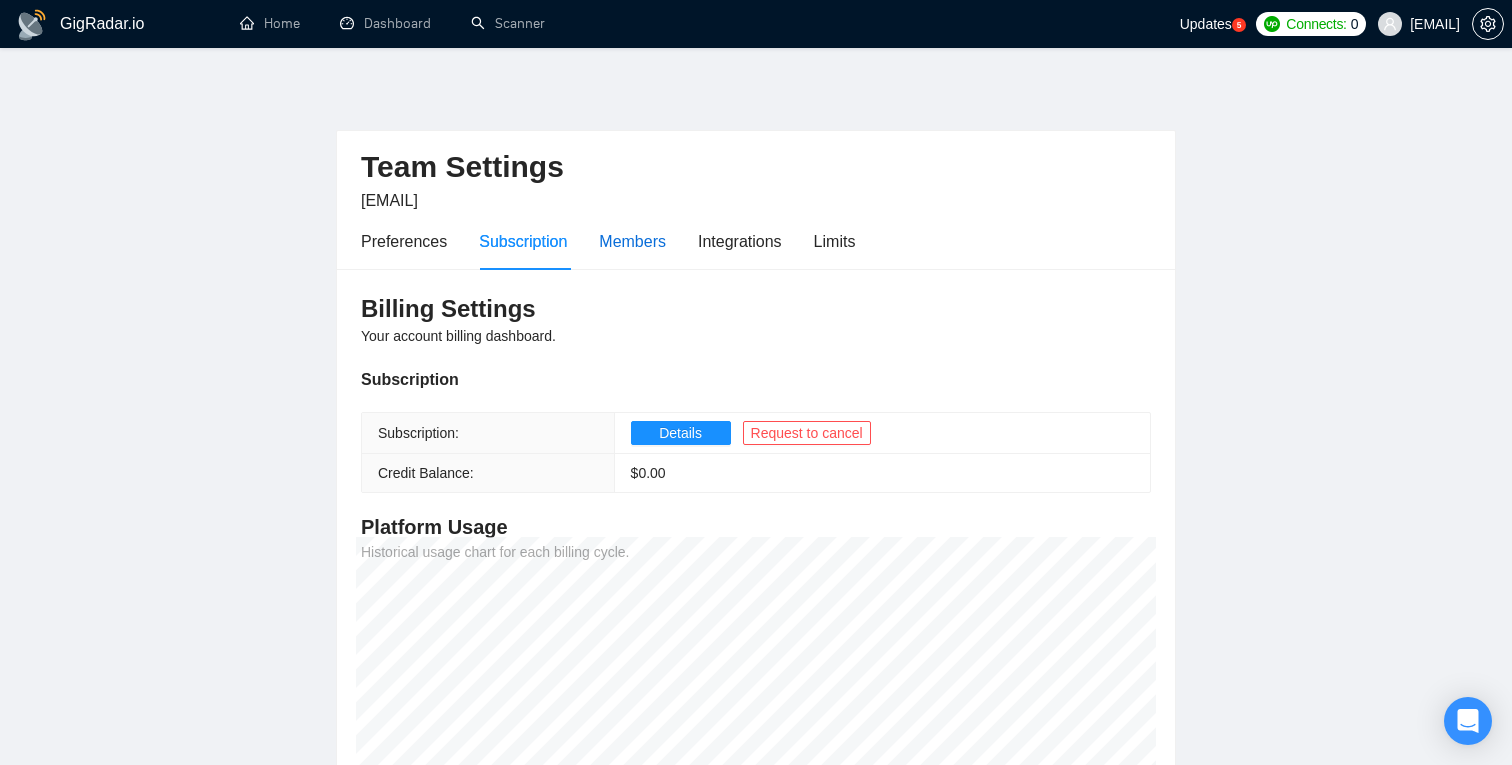 click on "Members" at bounding box center (632, 241) 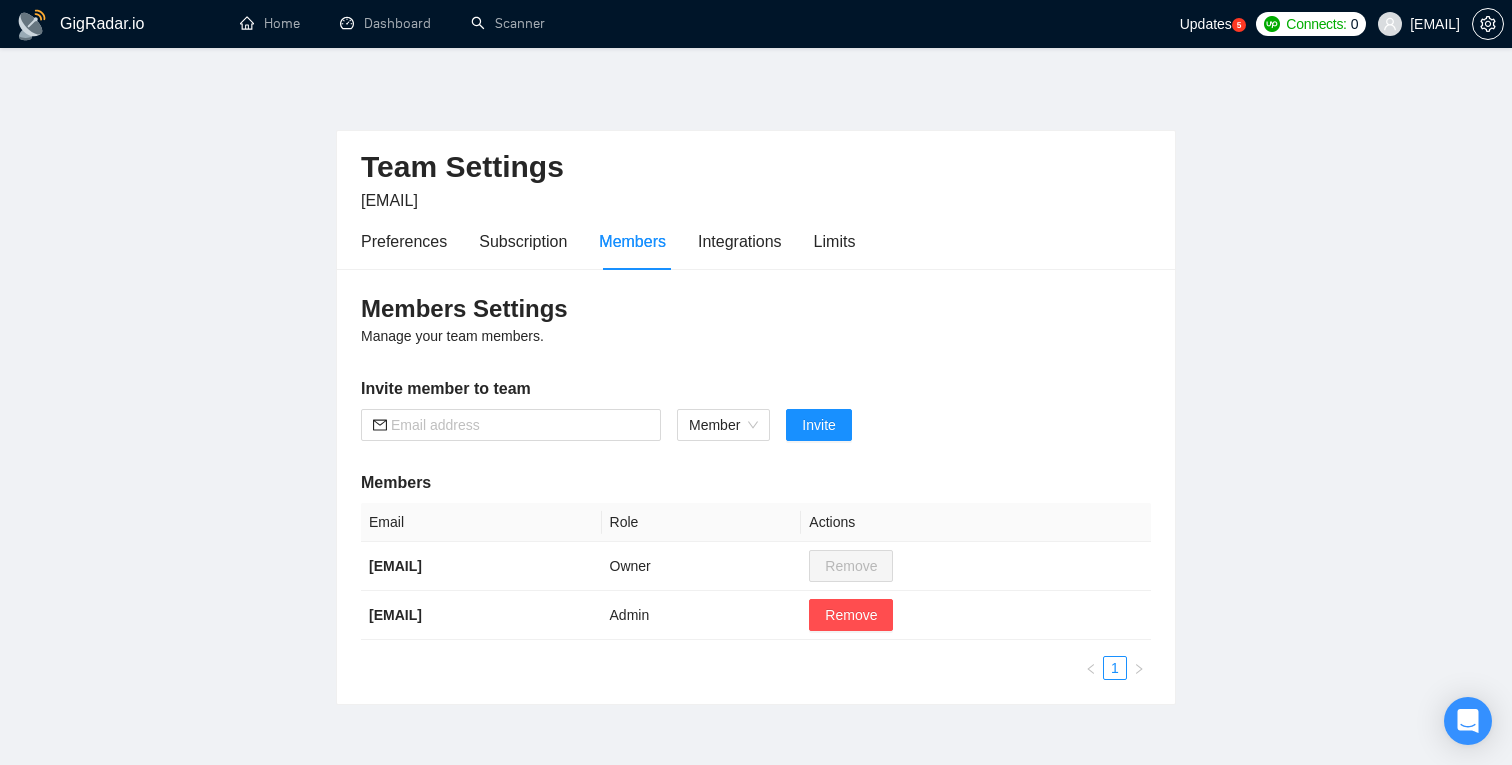 scroll, scrollTop: 94, scrollLeft: 0, axis: vertical 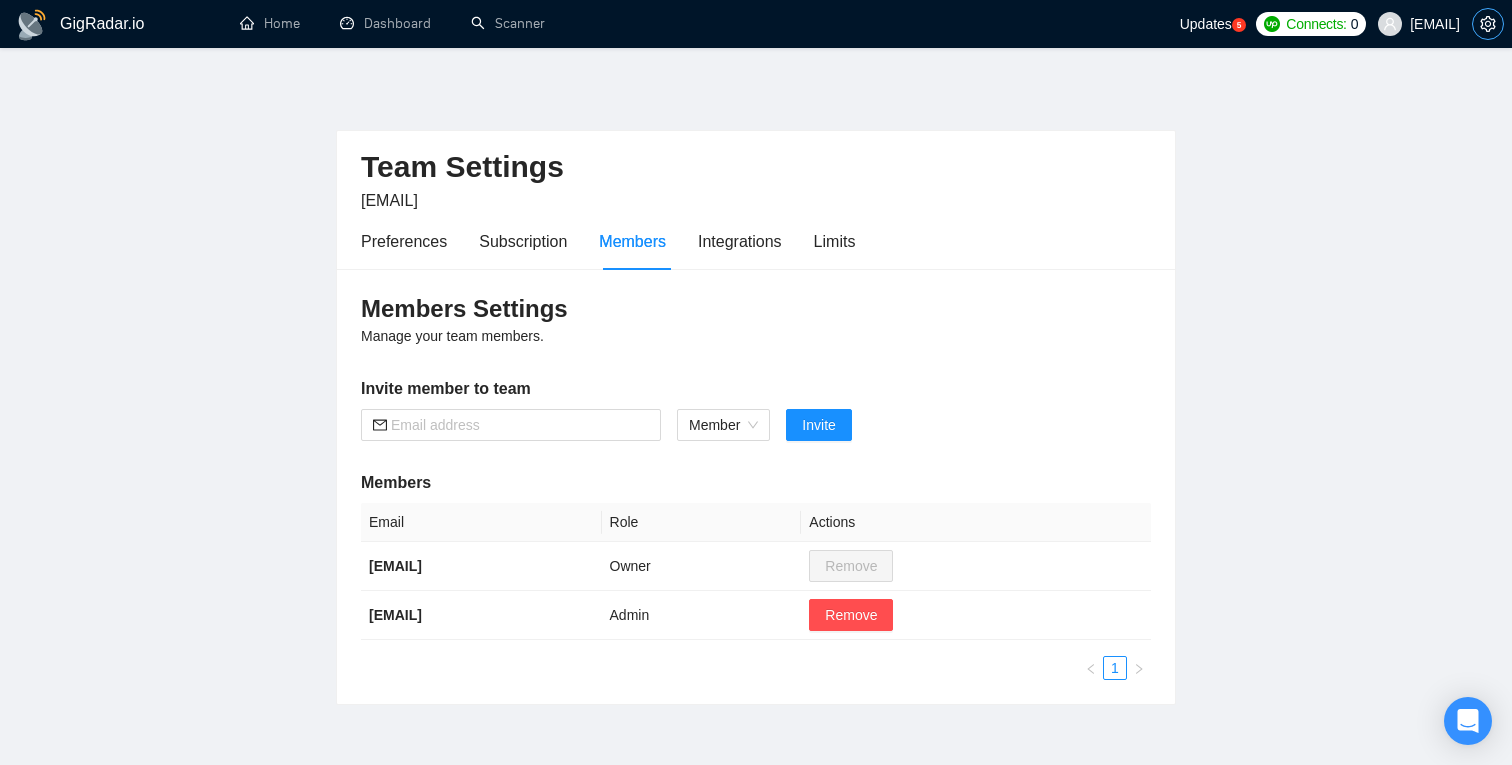 click 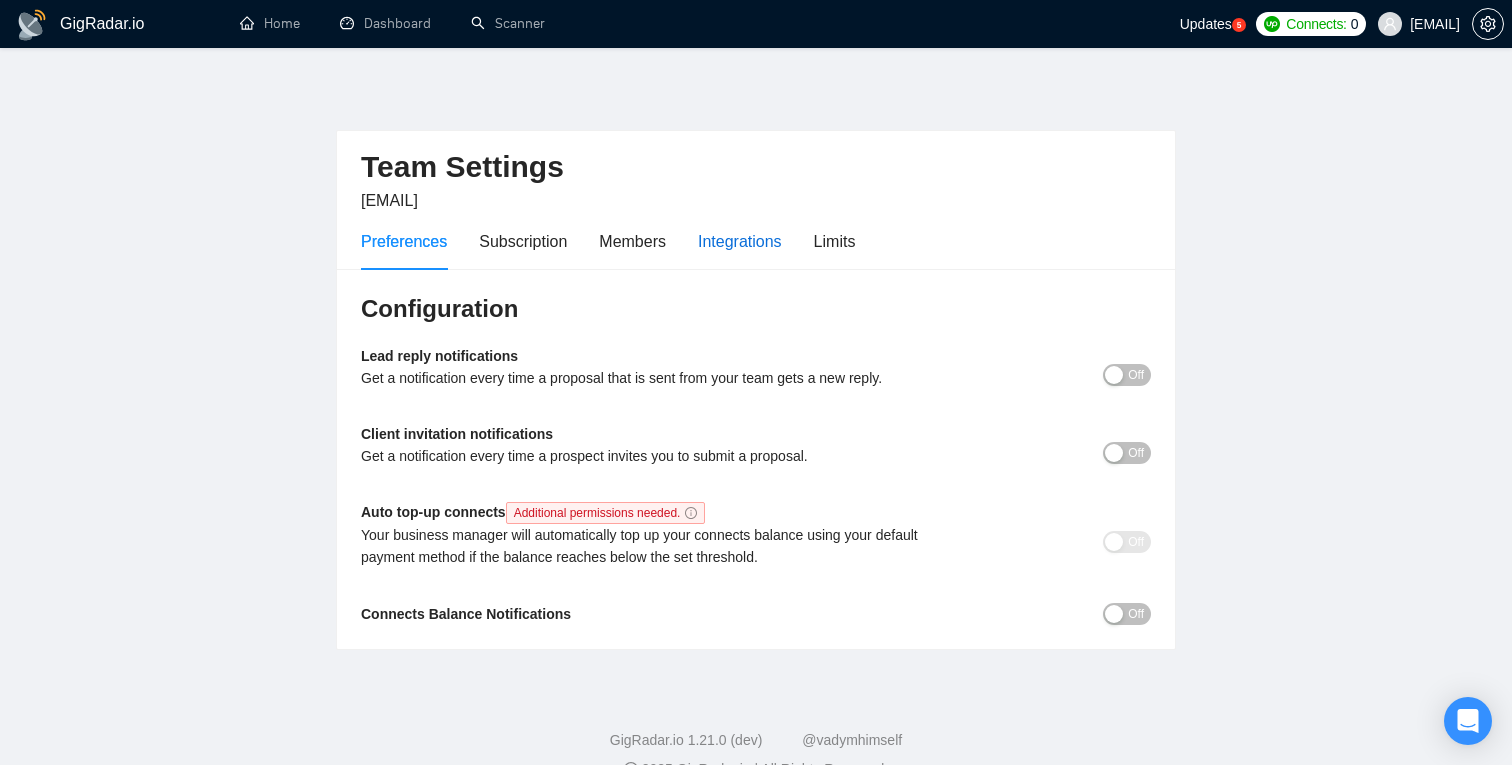 click on "Integrations" at bounding box center (740, 241) 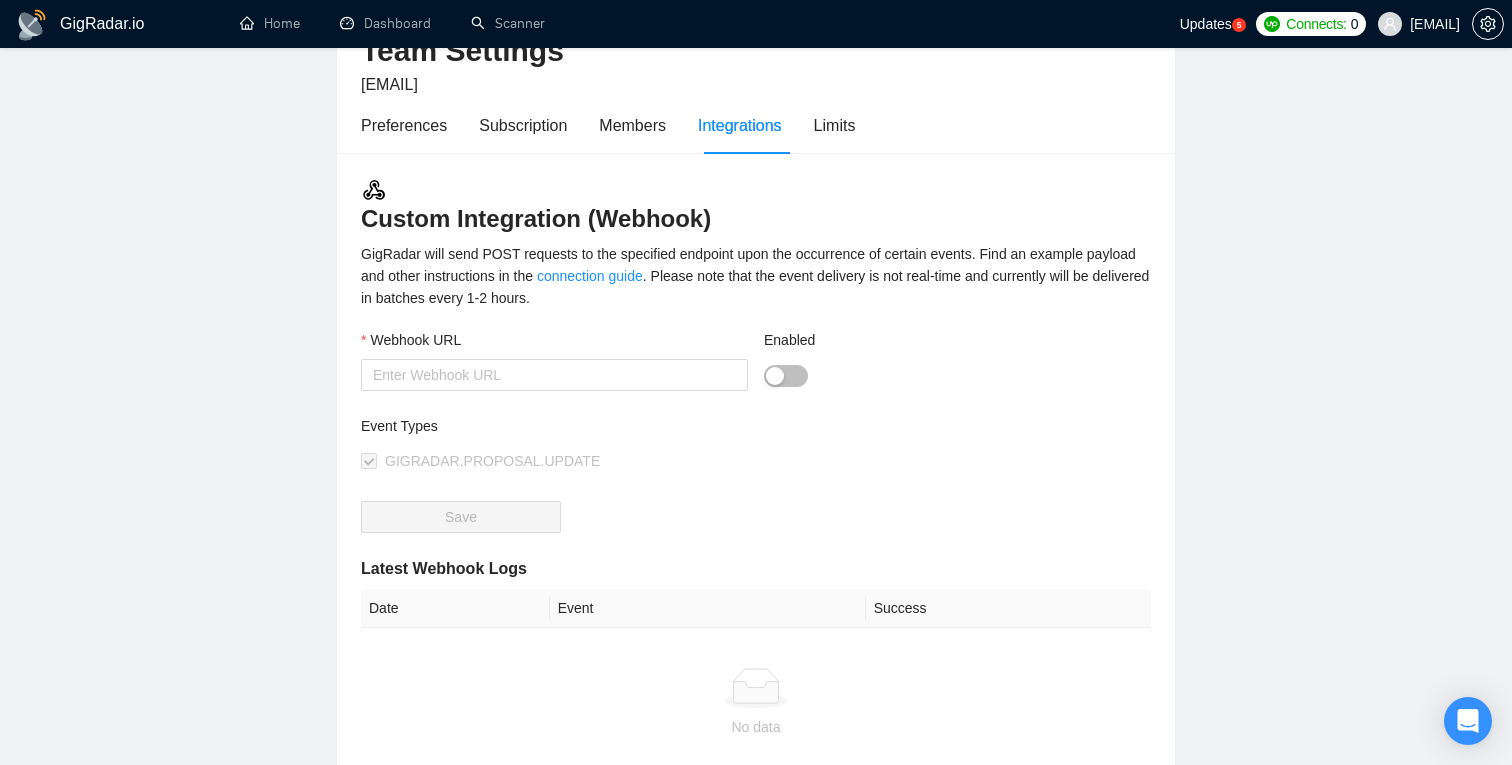 scroll, scrollTop: 0, scrollLeft: 0, axis: both 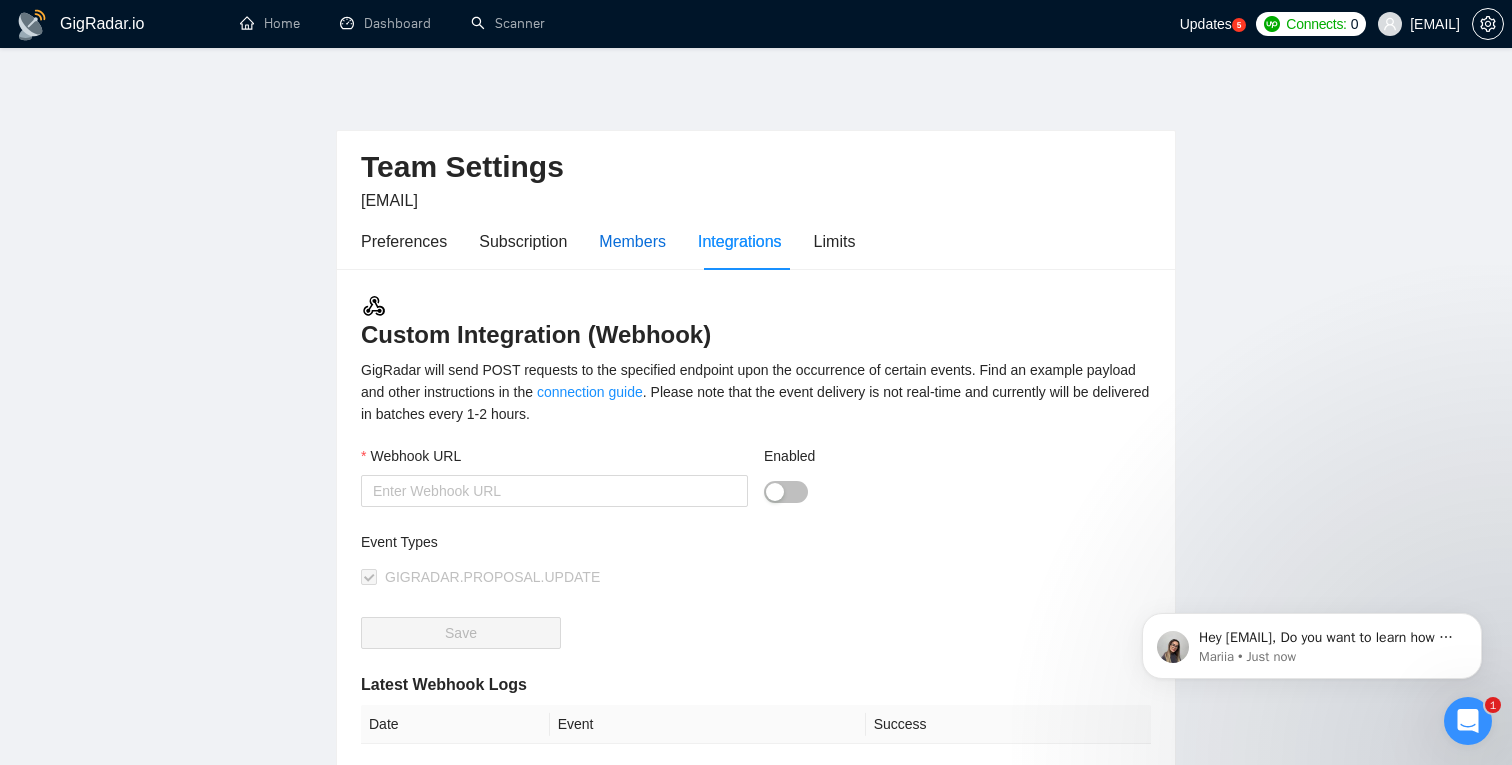 click on "Members" at bounding box center [632, 241] 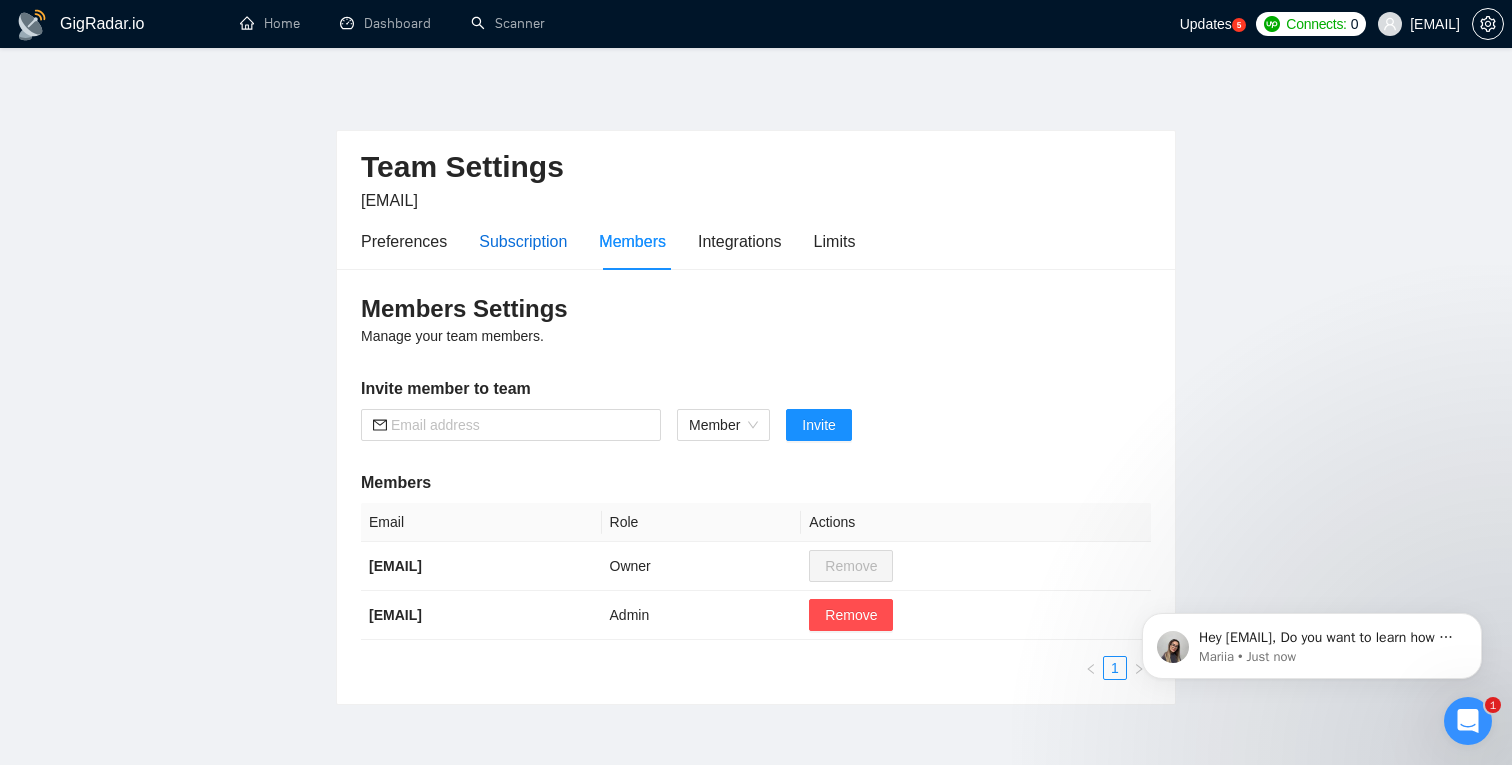 click on "Subscription" at bounding box center (523, 241) 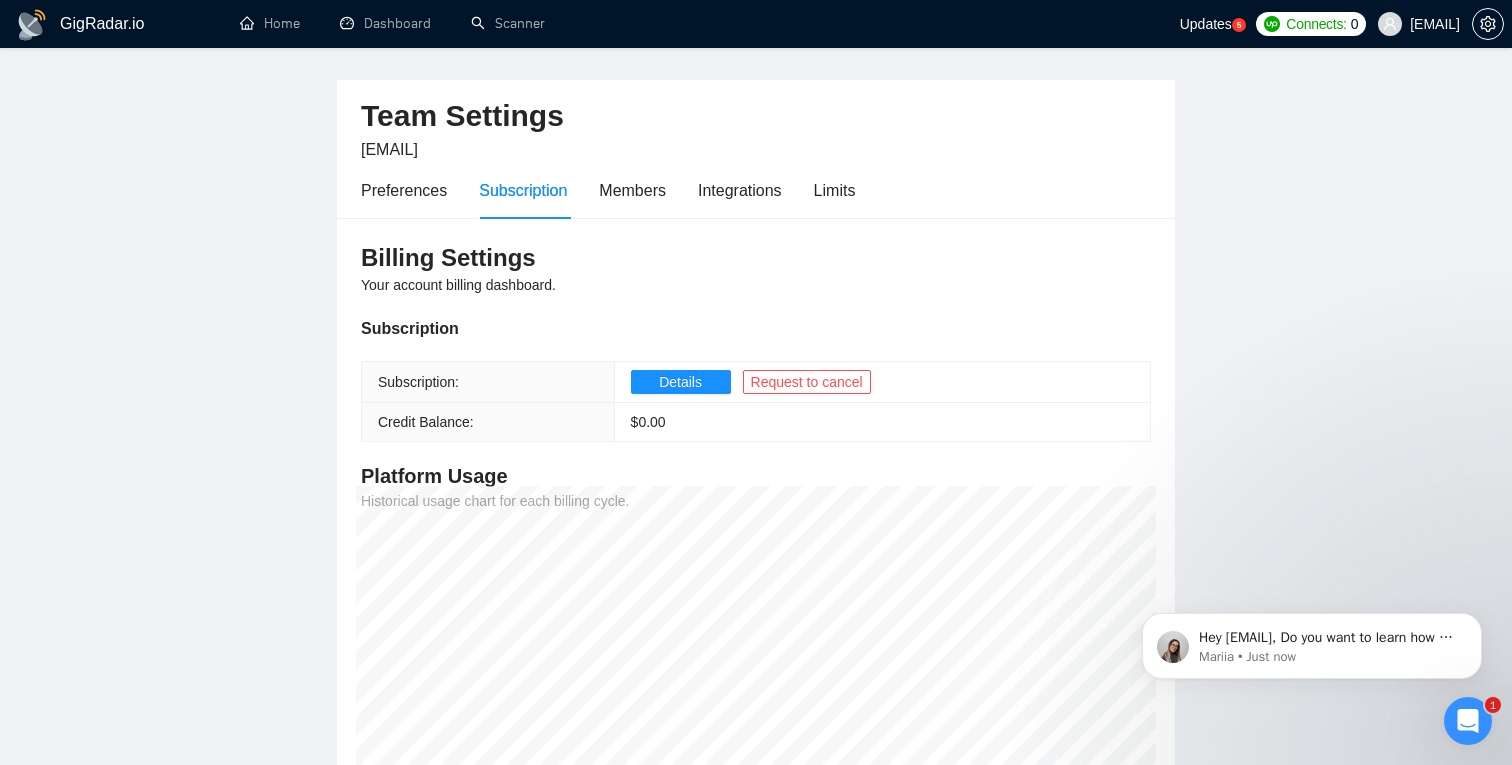 scroll, scrollTop: 0, scrollLeft: 0, axis: both 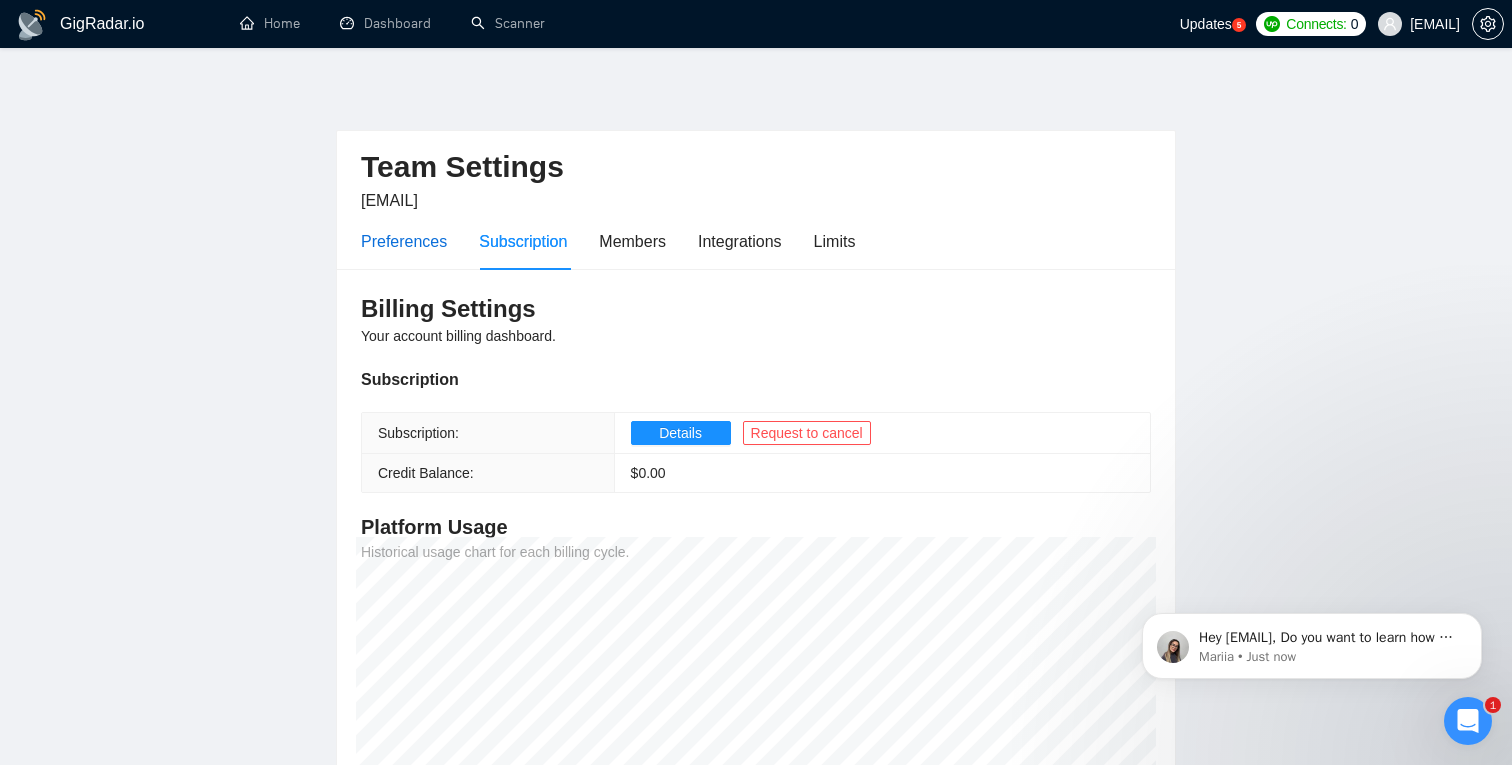 click on "Preferences" at bounding box center (404, 241) 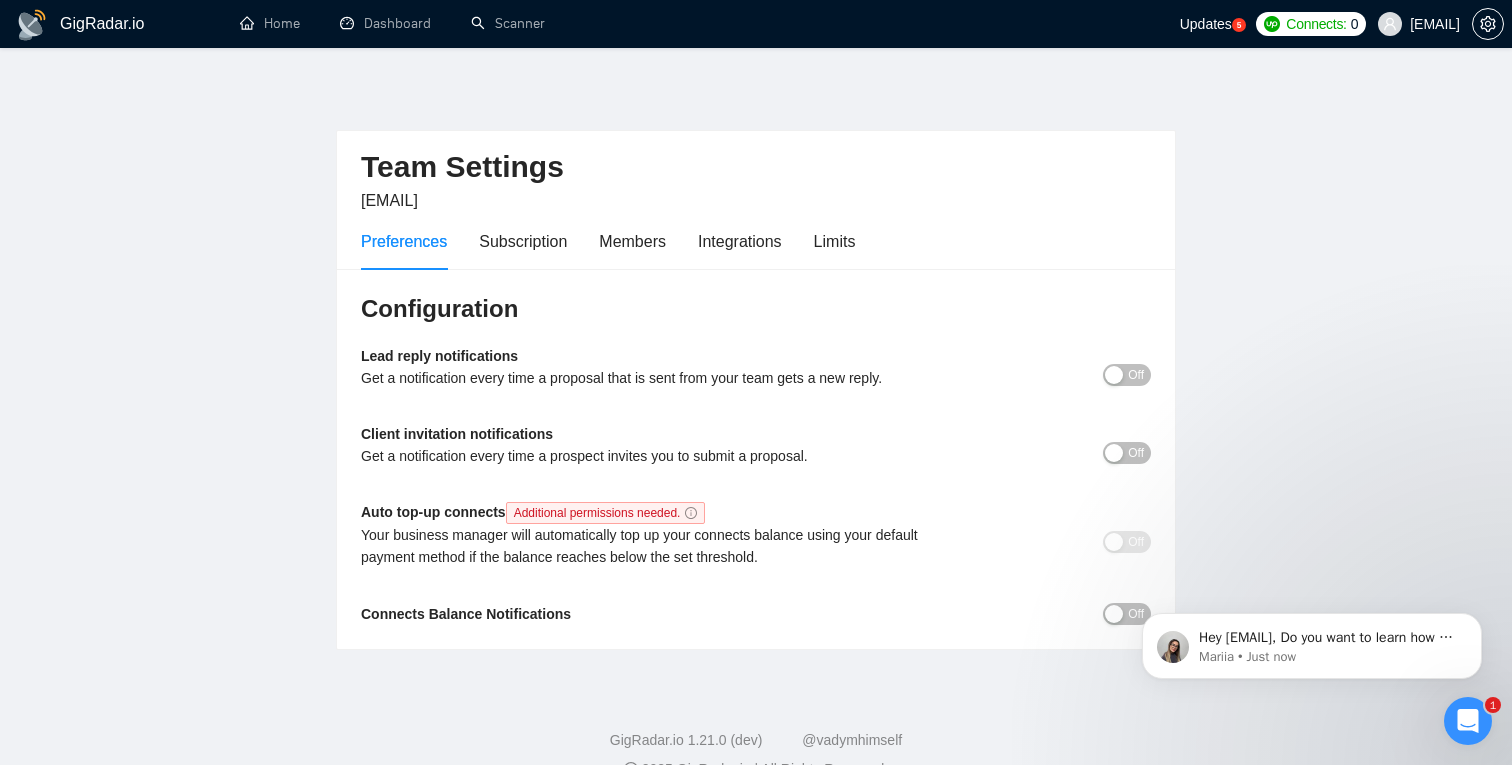 click on "Updates" at bounding box center [1206, 24] 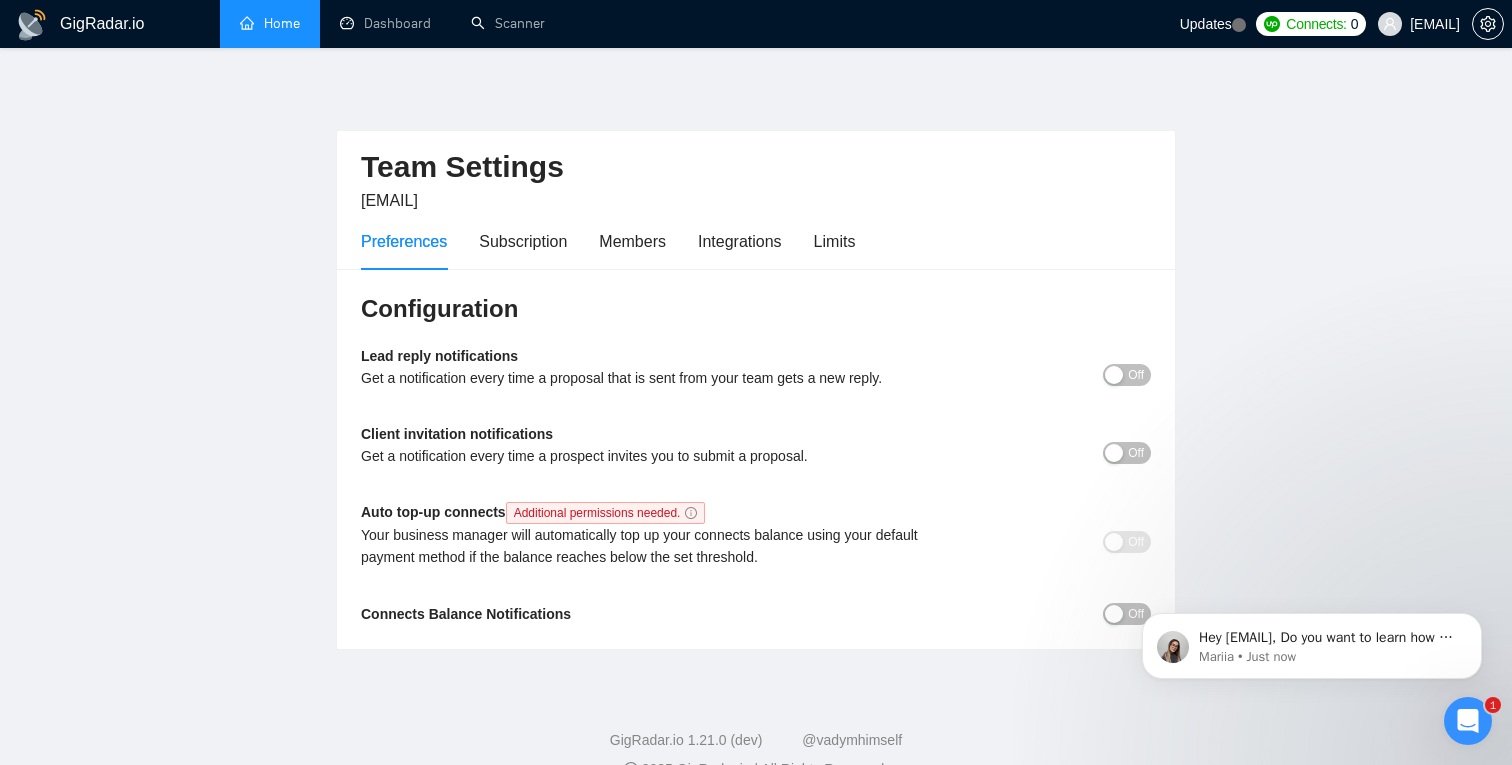 click on "Home" at bounding box center [270, 23] 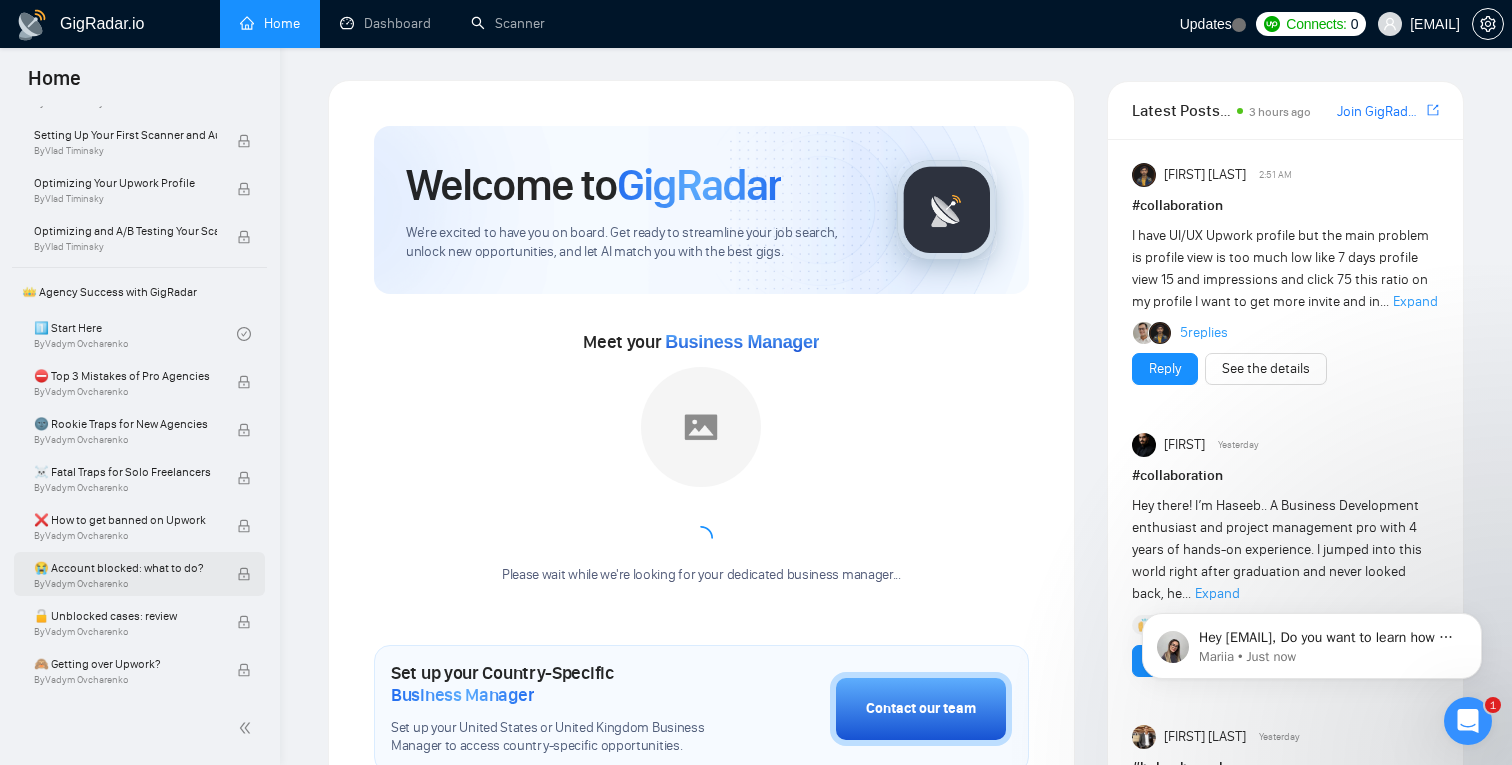 scroll, scrollTop: 0, scrollLeft: 0, axis: both 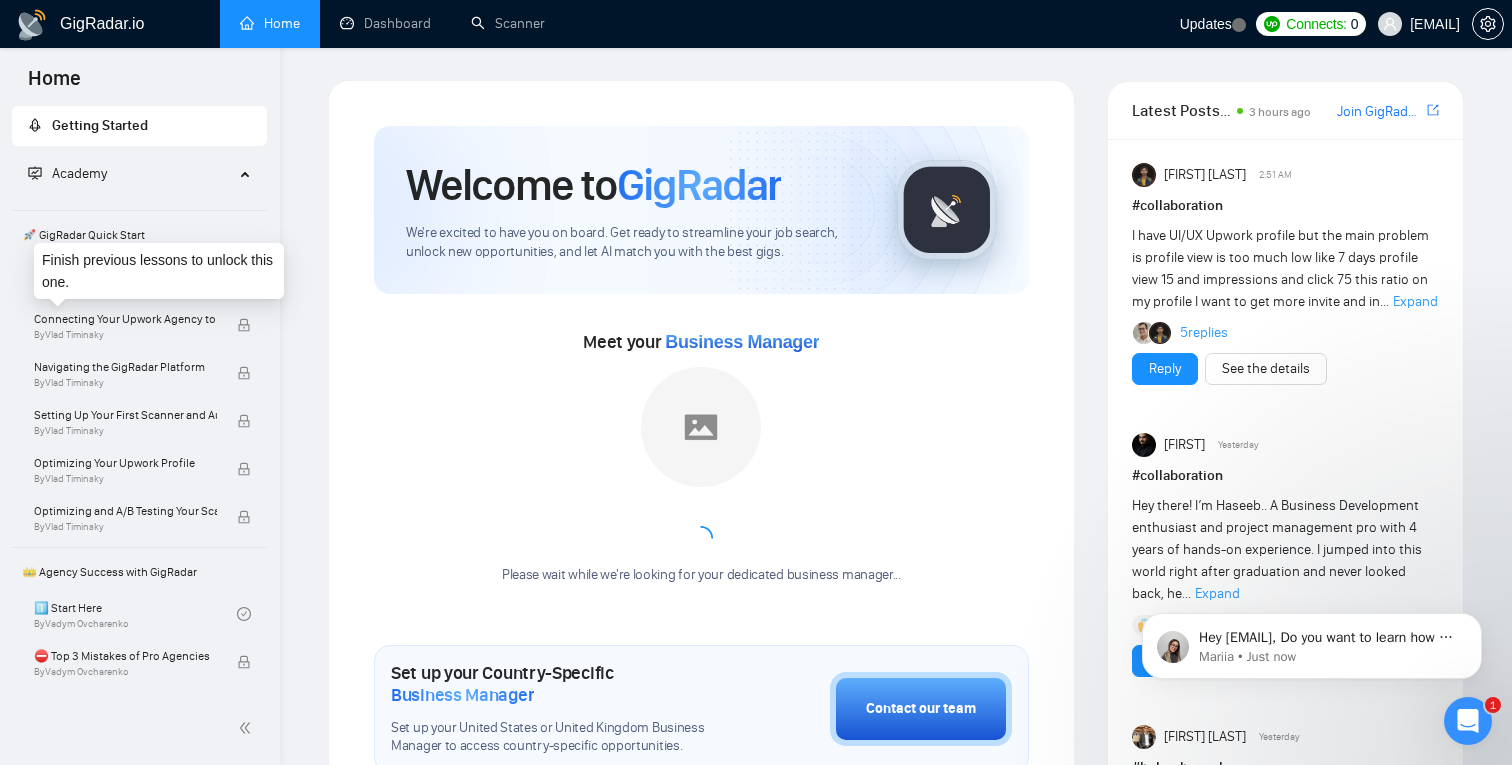 click on "Finish previous lessons to unlock this one." at bounding box center (159, 271) 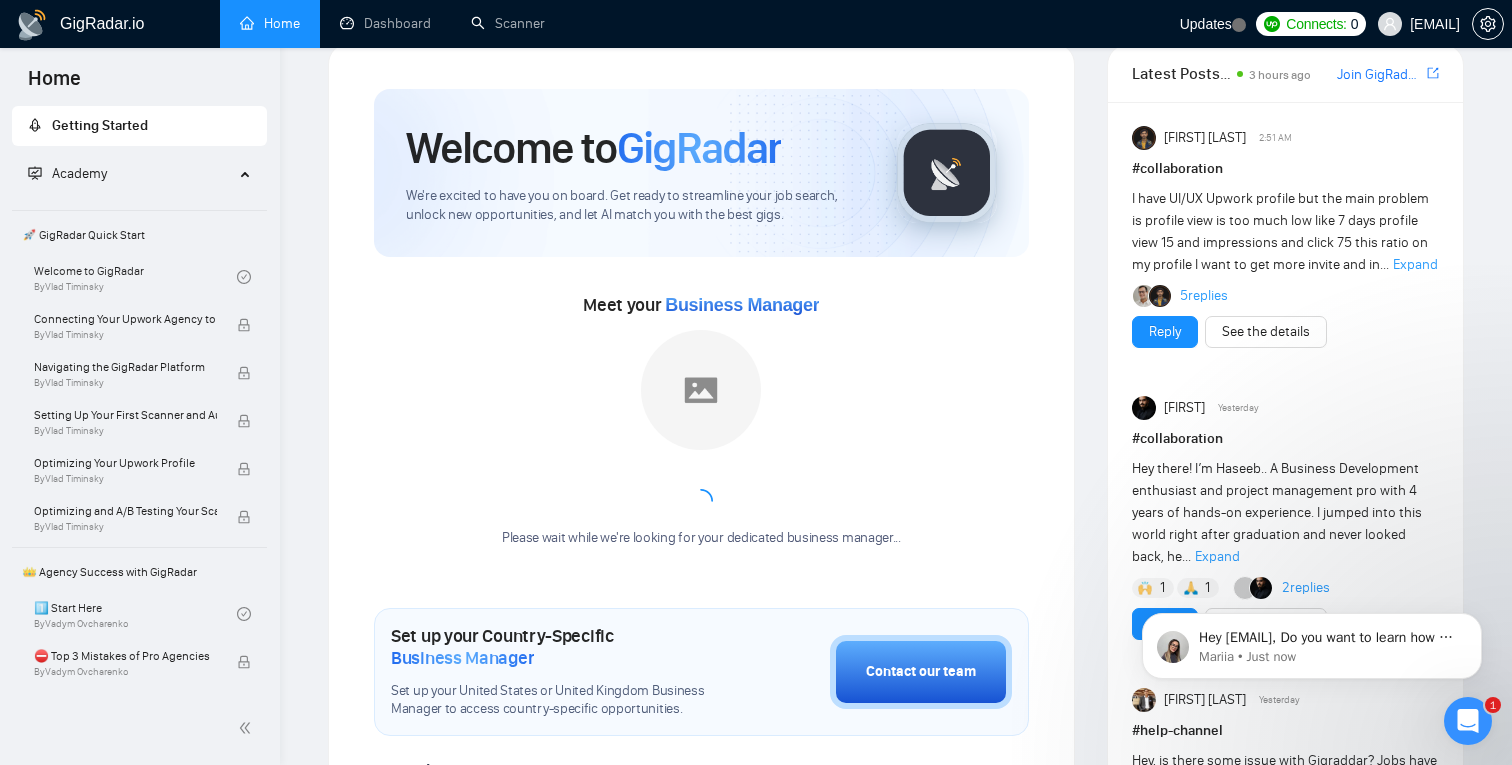 scroll, scrollTop: 51, scrollLeft: 0, axis: vertical 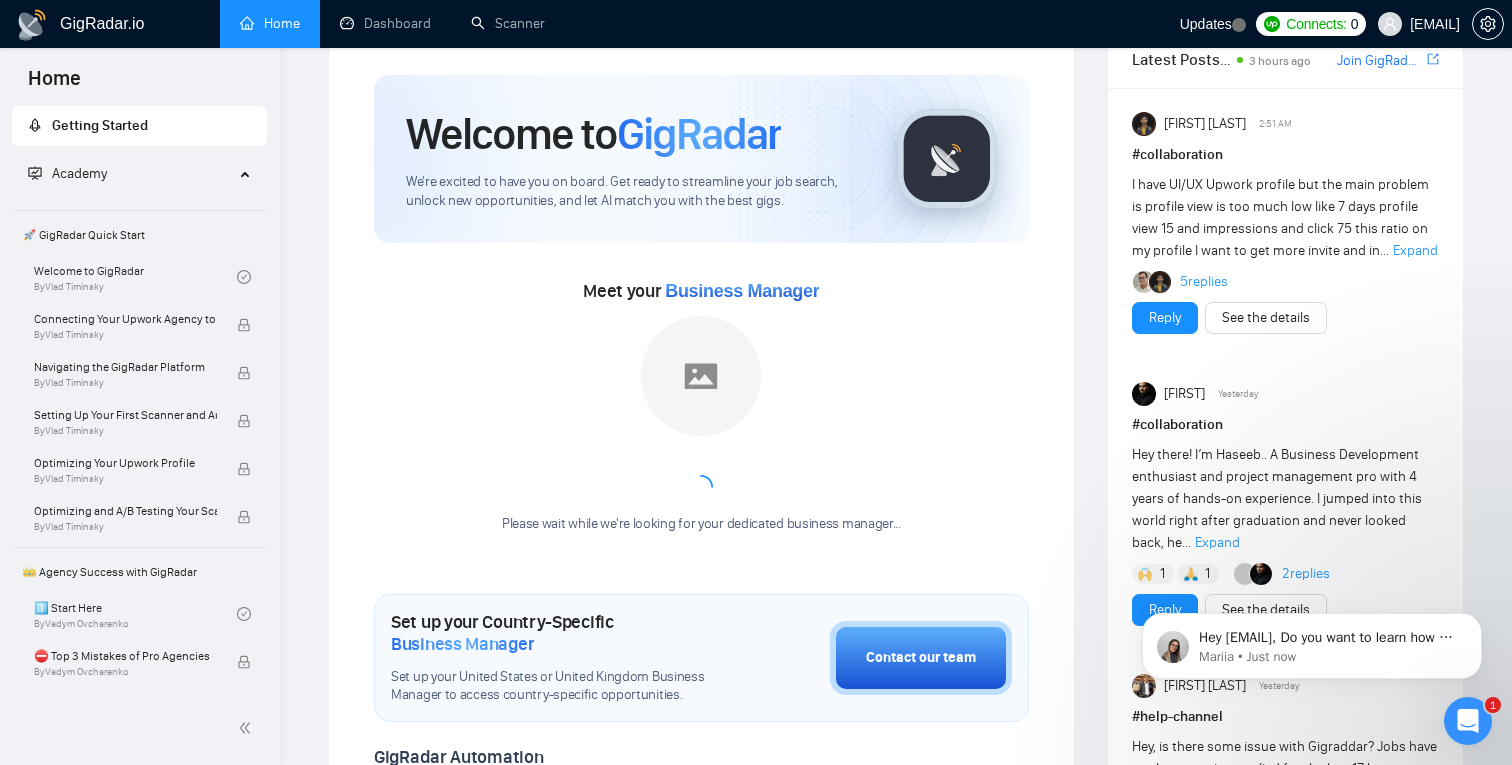 click on "🚀 GigRadar Quick Start" at bounding box center [139, 235] 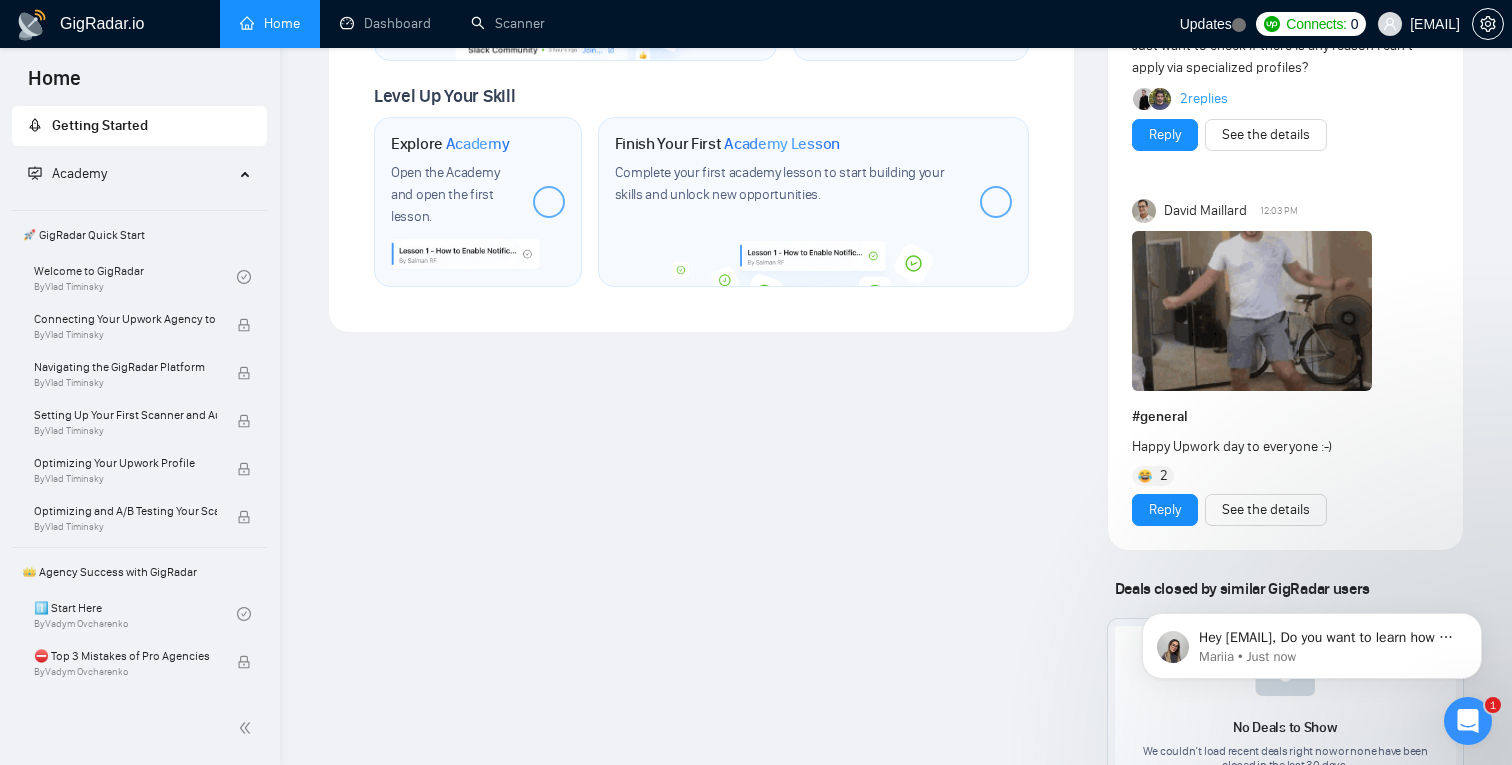 scroll, scrollTop: 1154, scrollLeft: 0, axis: vertical 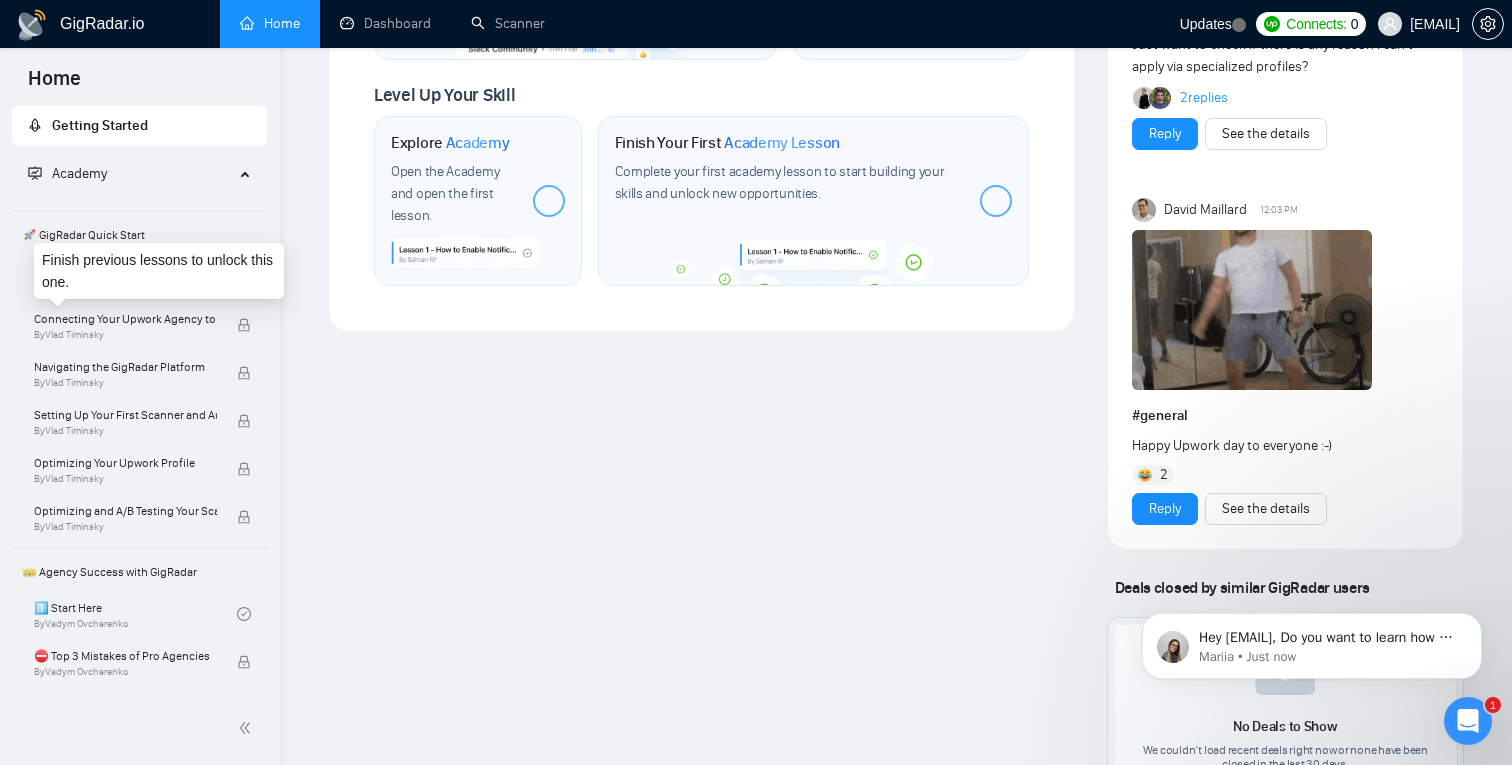click on "Finish previous lessons to unlock this one." at bounding box center [159, 271] 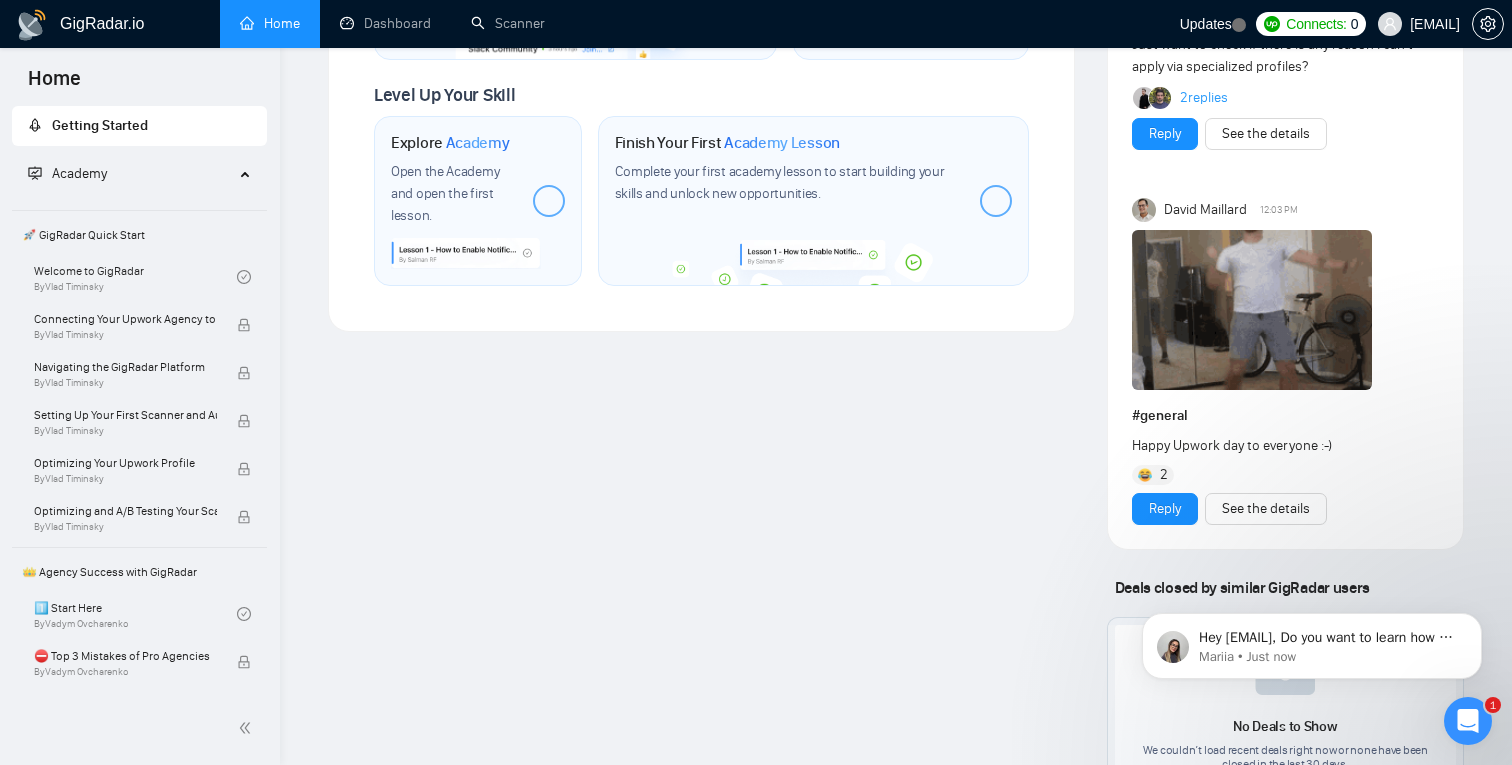 click on "🚀 GigRadar Quick Start Welcome to GigRadar By [FIRST] [LAST] Connecting Your Upwork Agency to GigRadar By [FIRST] [LAST] Navigating the GigRadar Platform By [FIRST] [LAST] Setting Up Your First Scanner and Auto-Bidder By [FIRST] [LAST] Optimizing Your Upwork Profile By [FIRST] [LAST] Optimizing and A/B Testing Your Scanner for Better Results By [FIRST] [LAST]" at bounding box center [139, 377] 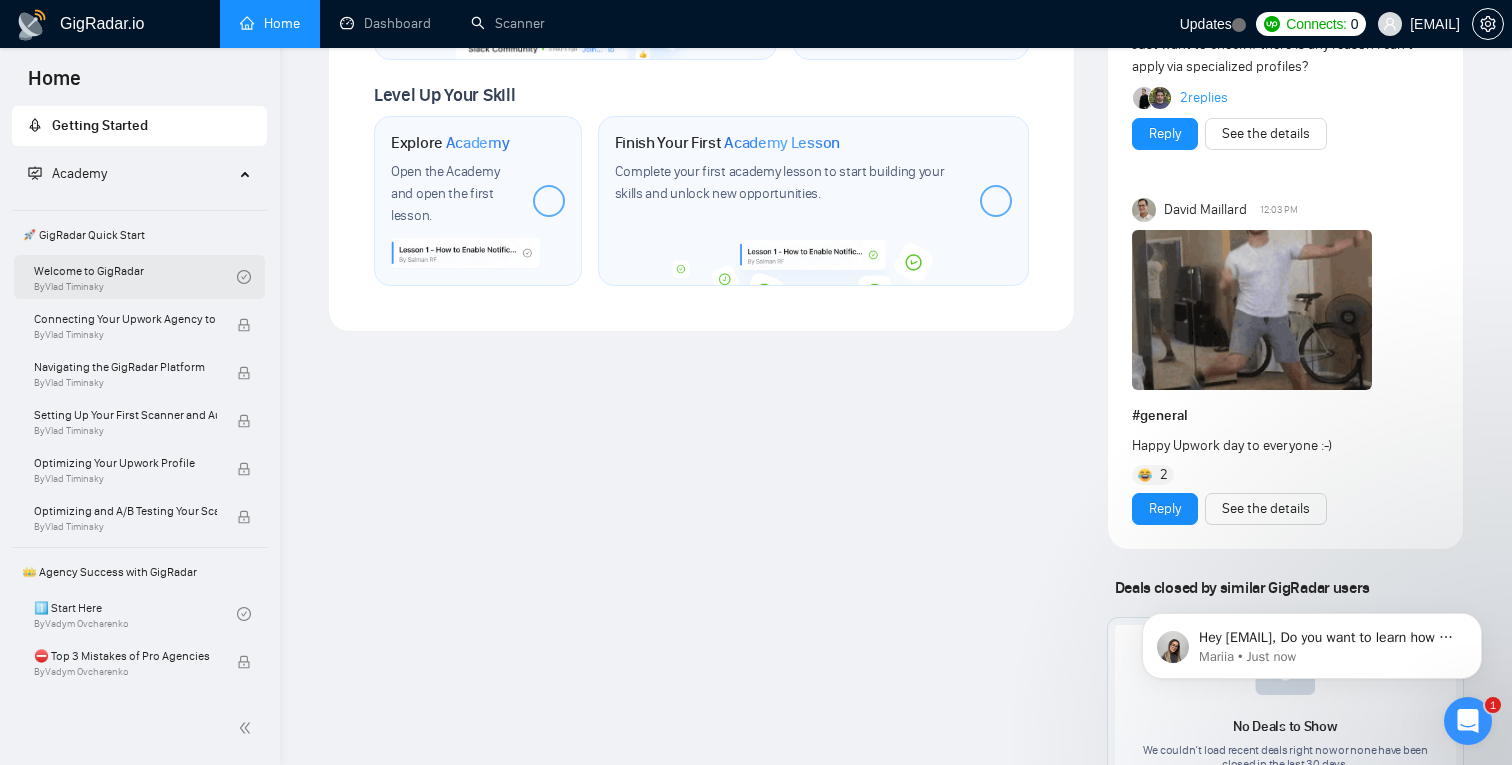 click on "Welcome to GigRadar By [FIRST] [LAST]" at bounding box center (135, 277) 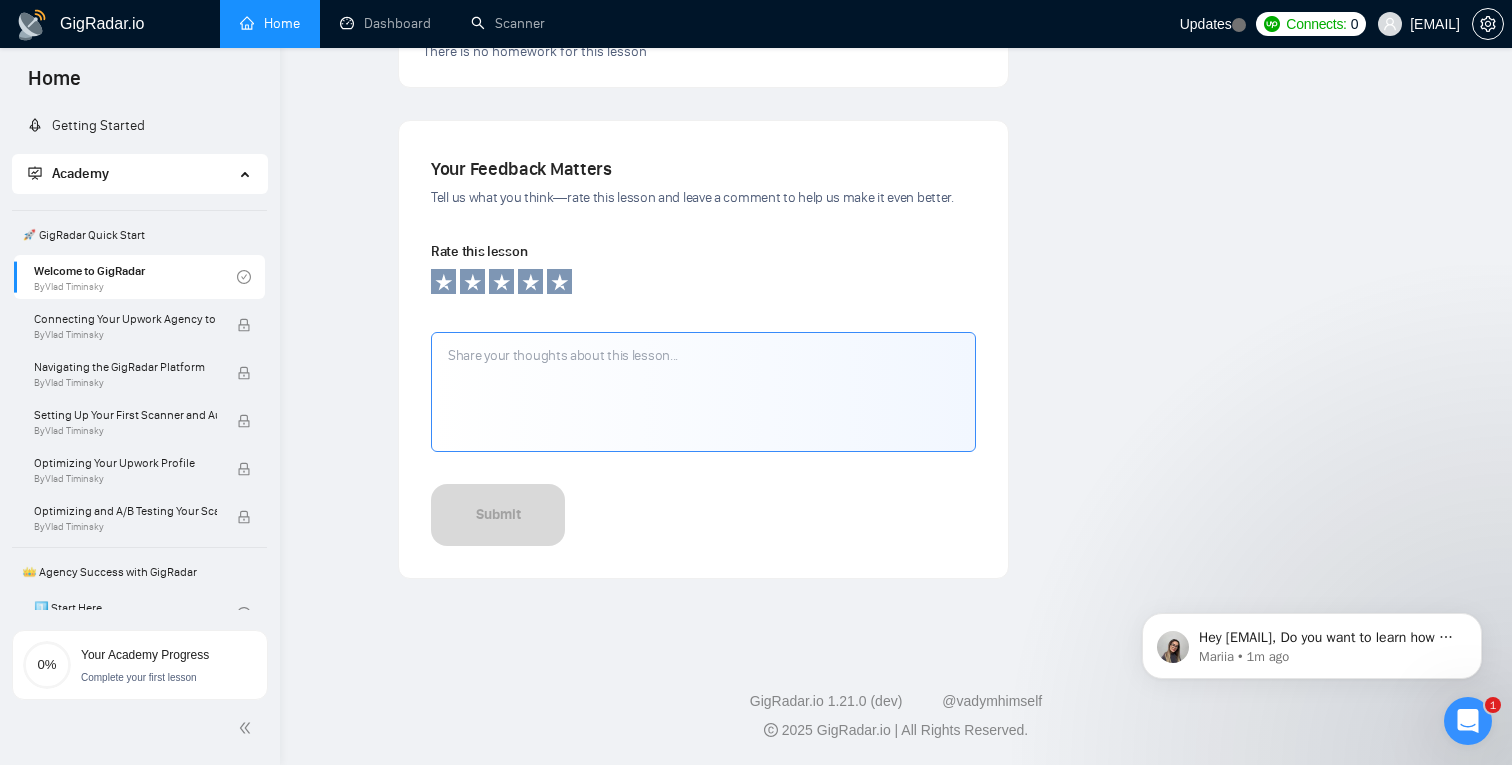 scroll, scrollTop: 0, scrollLeft: 0, axis: both 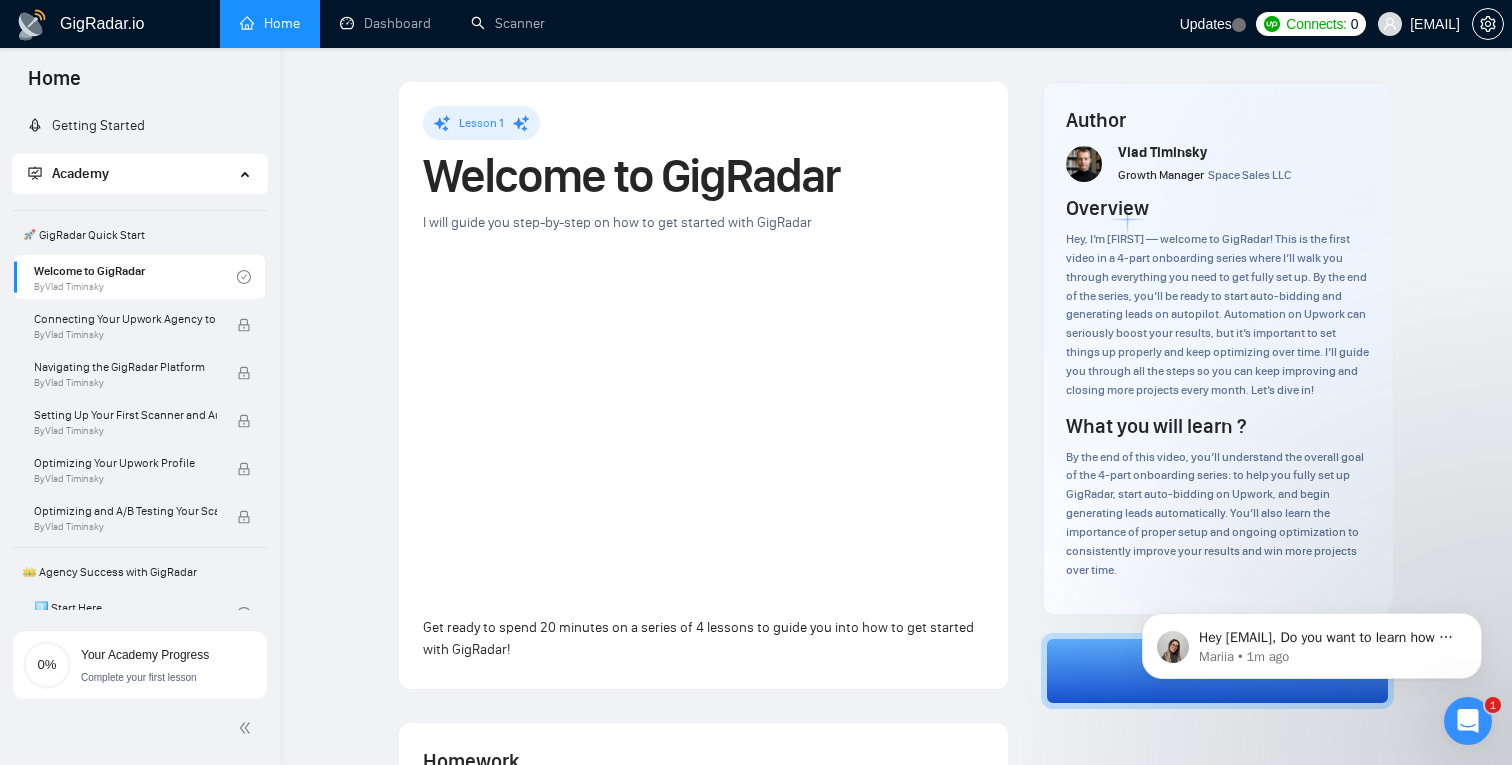 click on "Updates" at bounding box center [1213, 24] 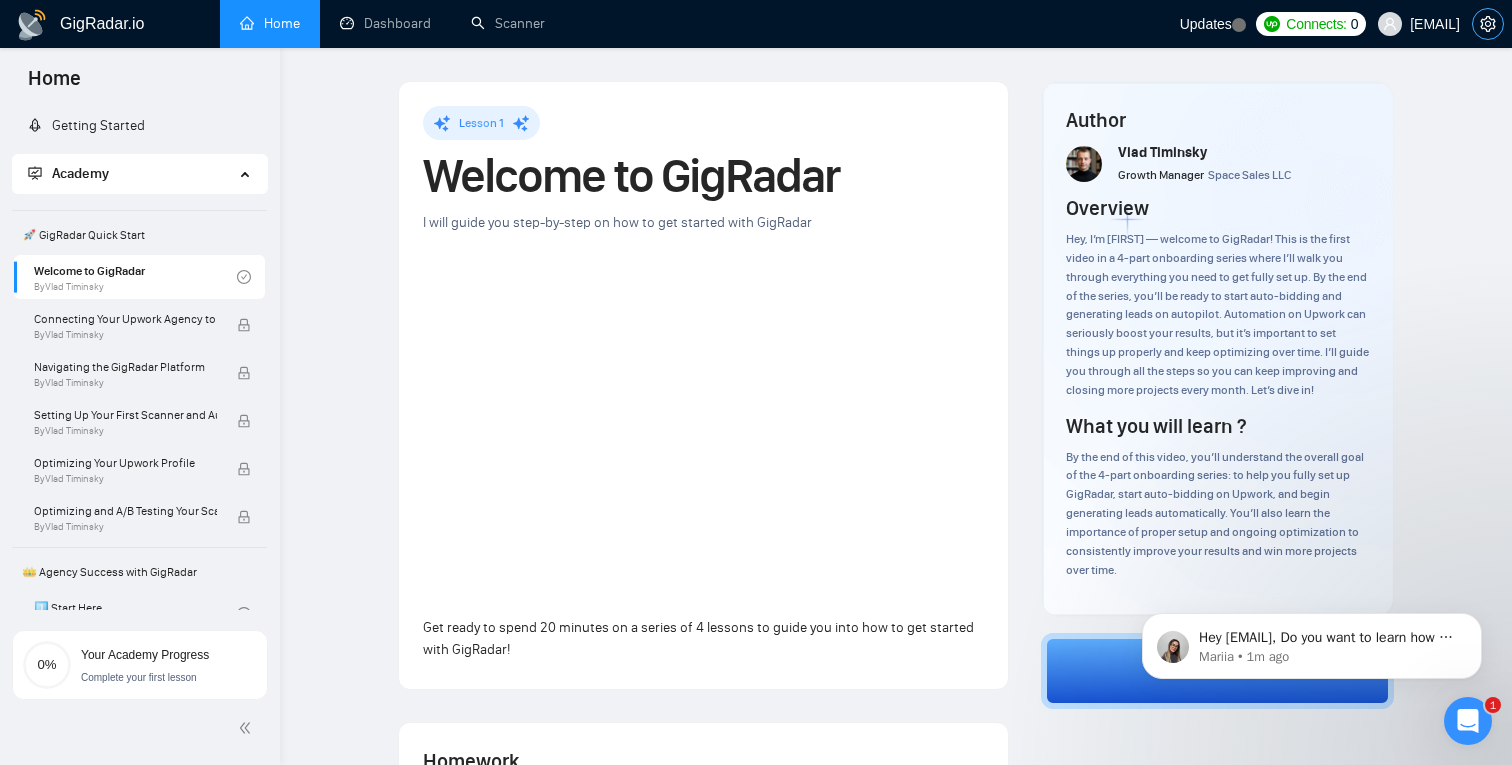 click 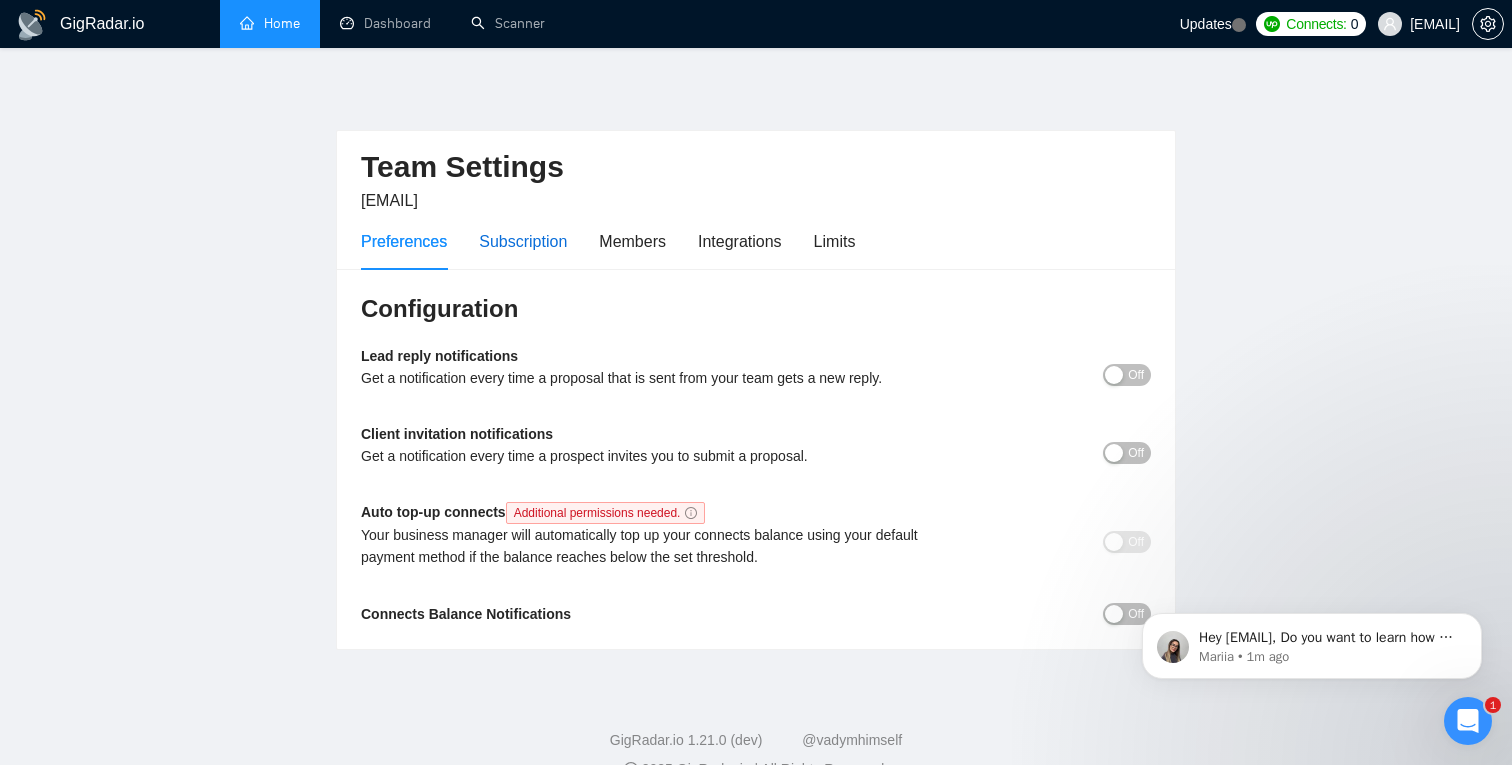 click on "Subscription" at bounding box center [523, 241] 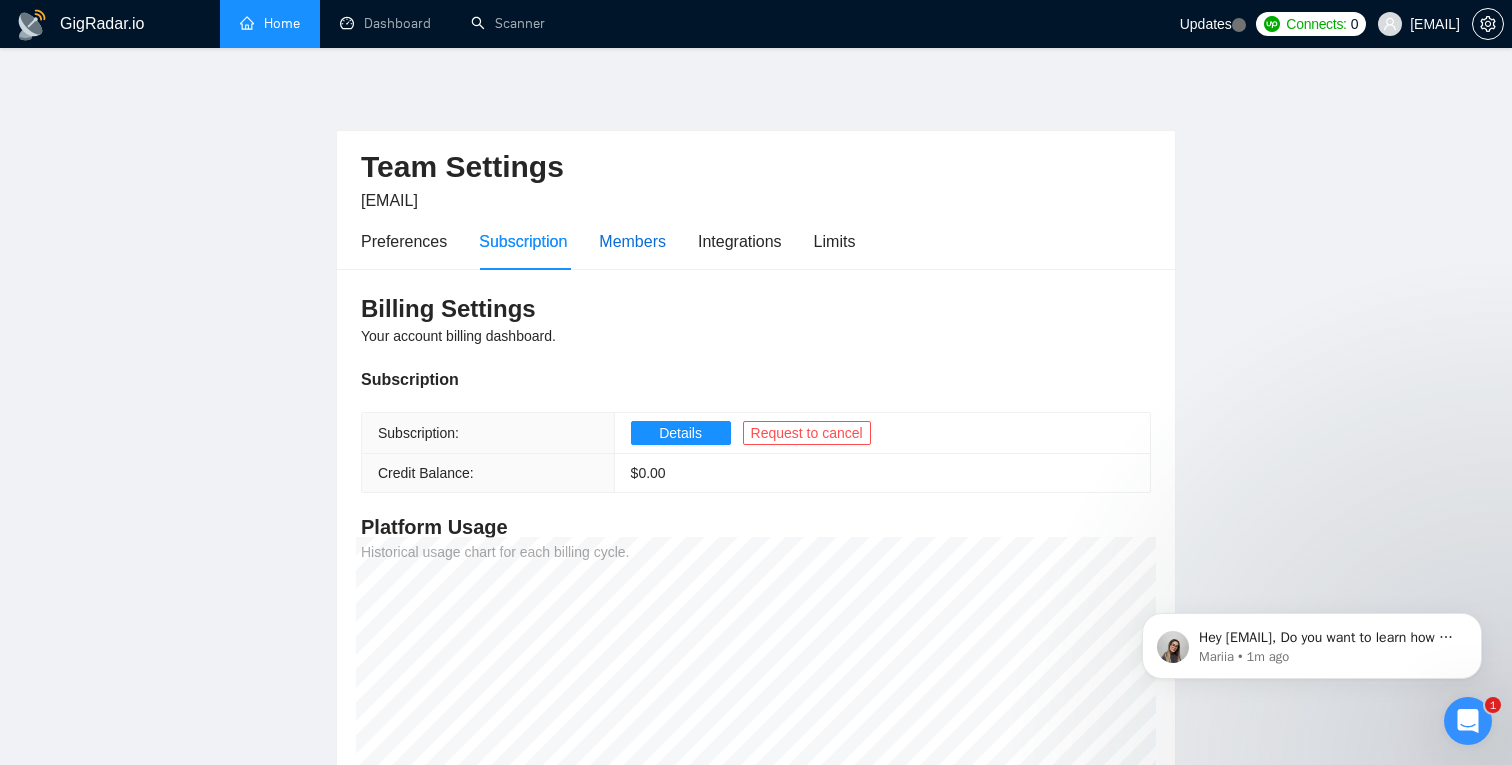 click on "Members" at bounding box center (632, 241) 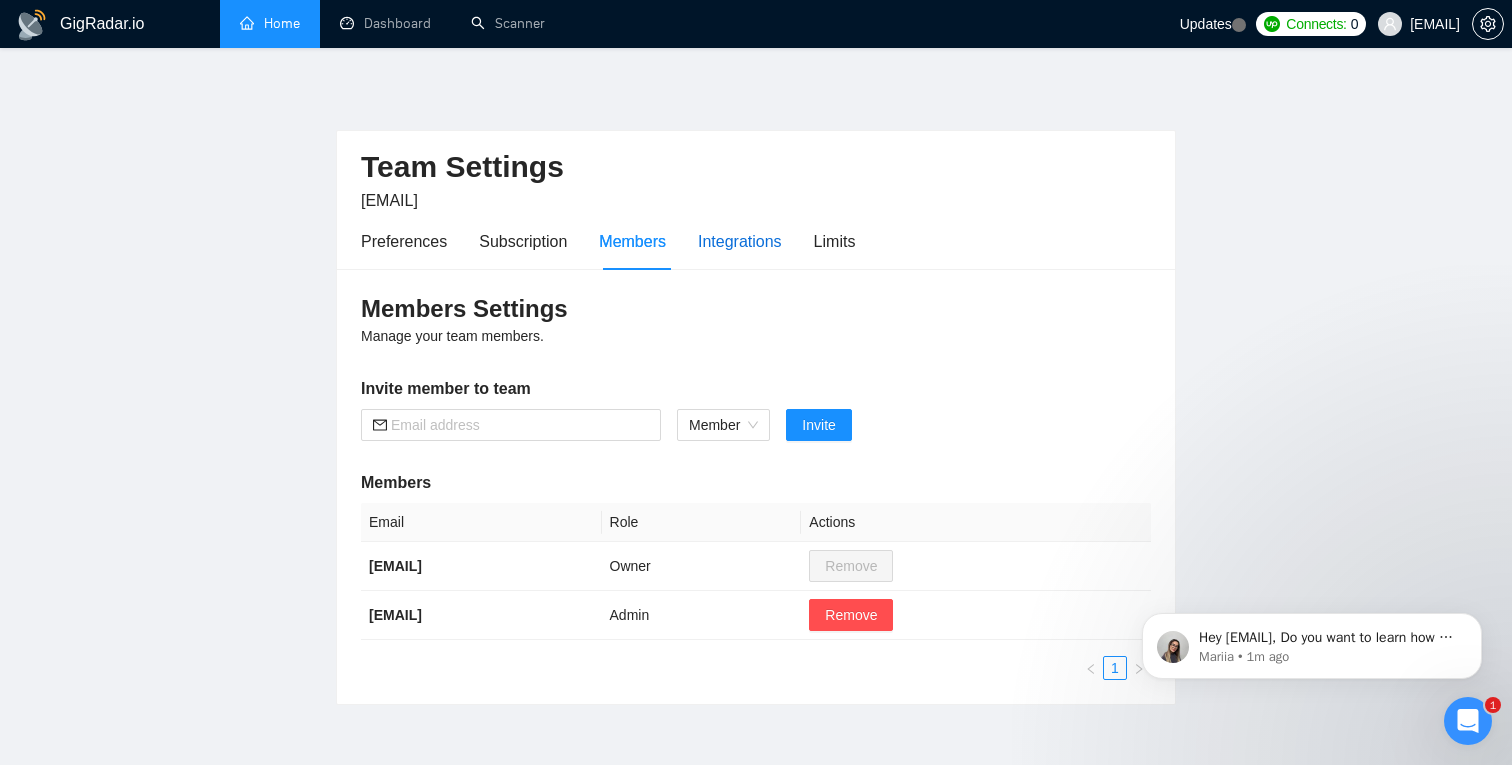 click on "Integrations" at bounding box center [740, 241] 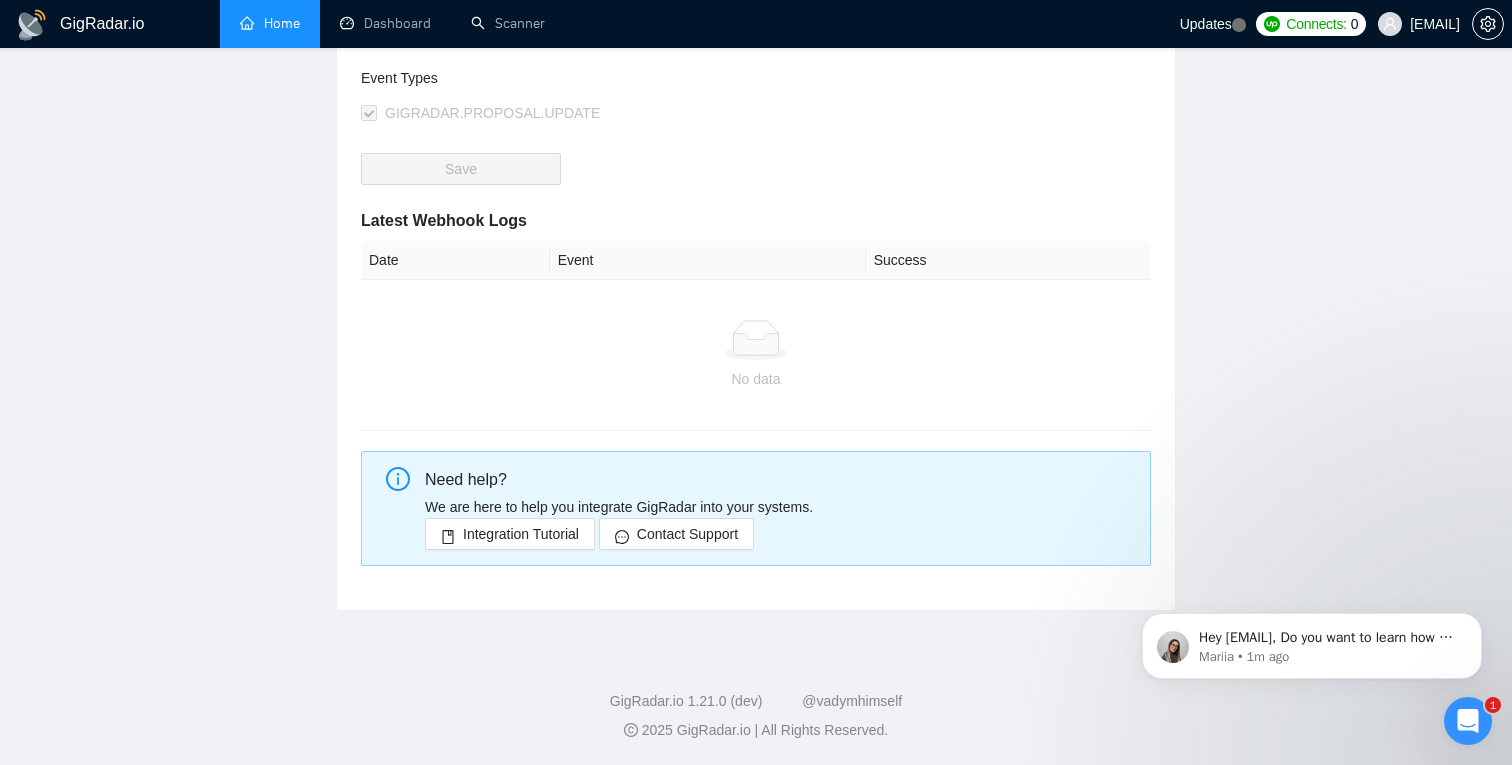 scroll, scrollTop: 0, scrollLeft: 0, axis: both 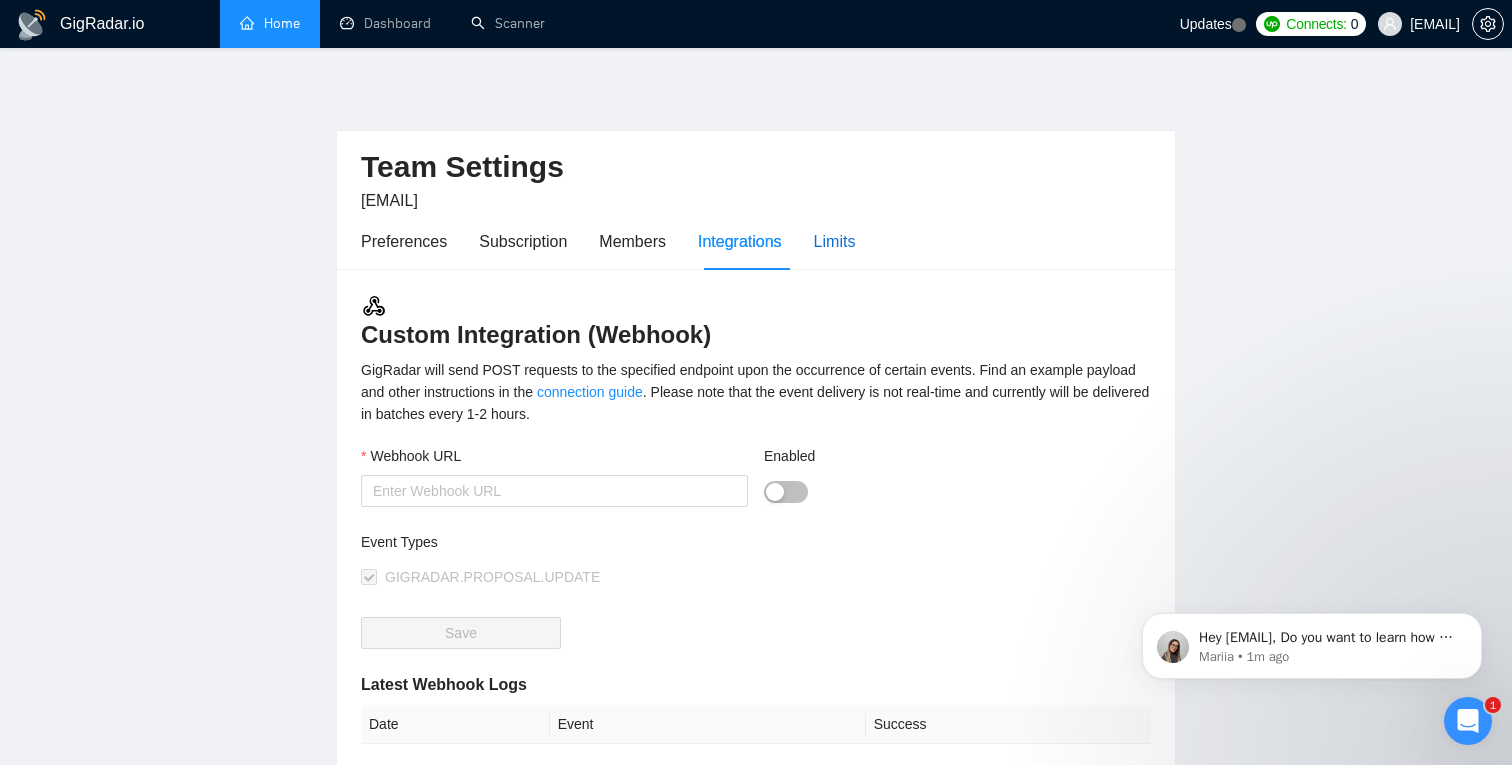 click on "Limits" at bounding box center [835, 241] 